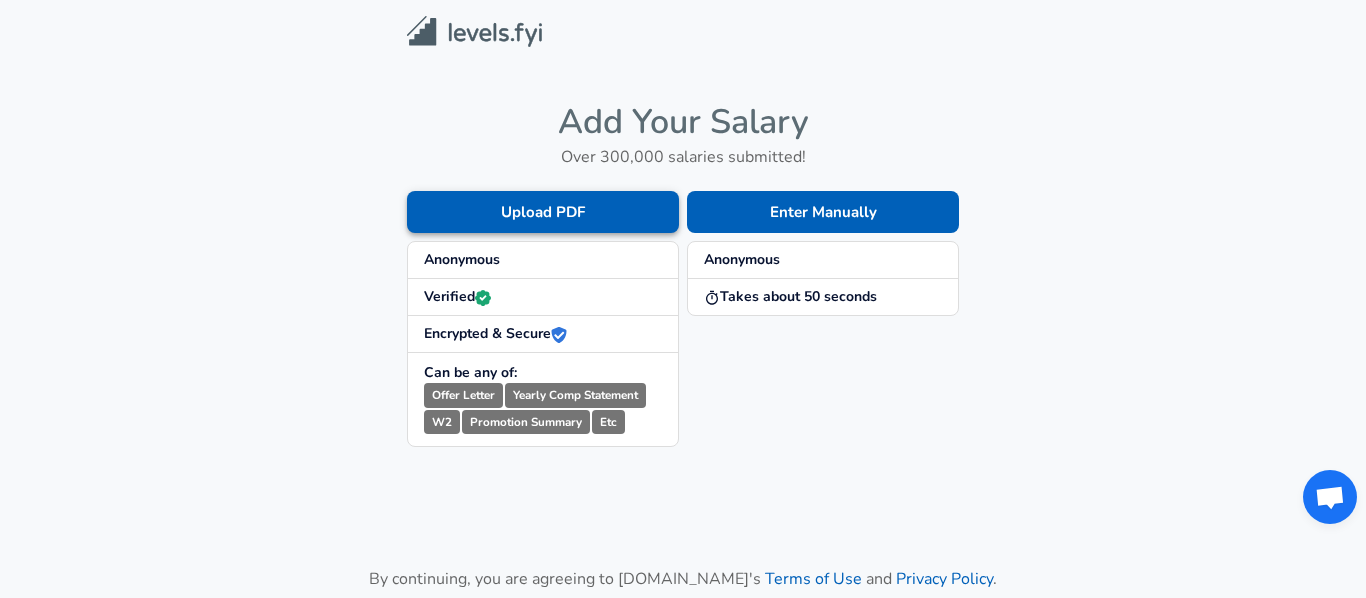 scroll, scrollTop: 0, scrollLeft: 0, axis: both 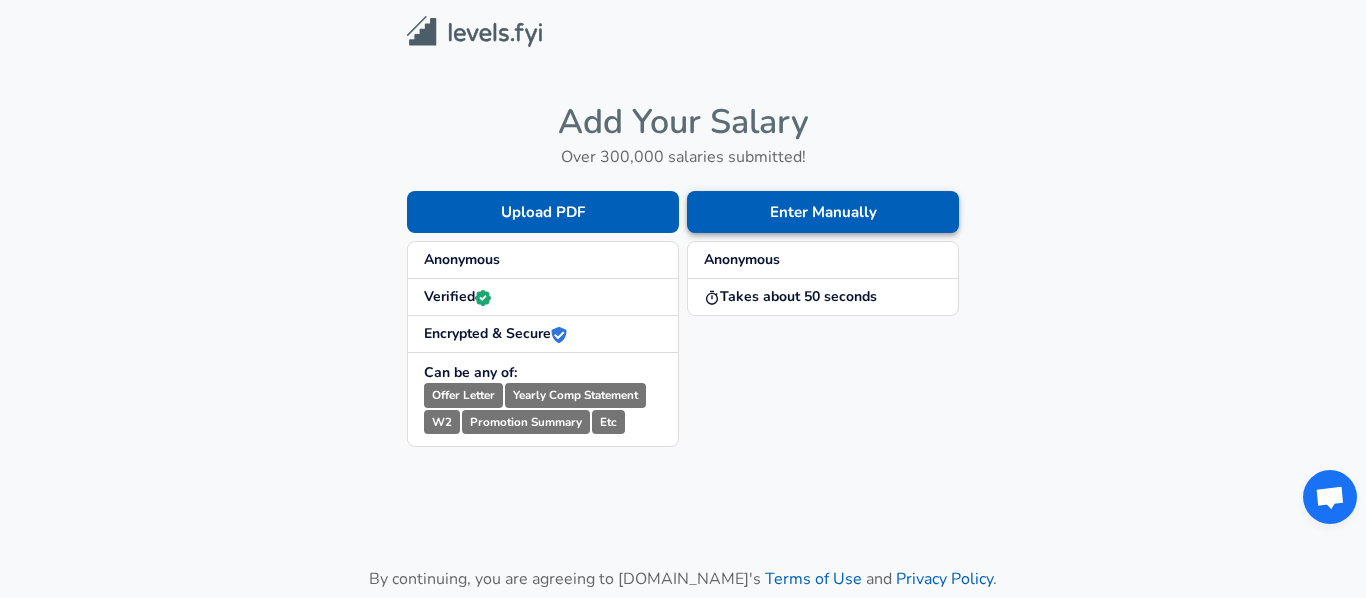 click on "Enter Manually" at bounding box center (823, 212) 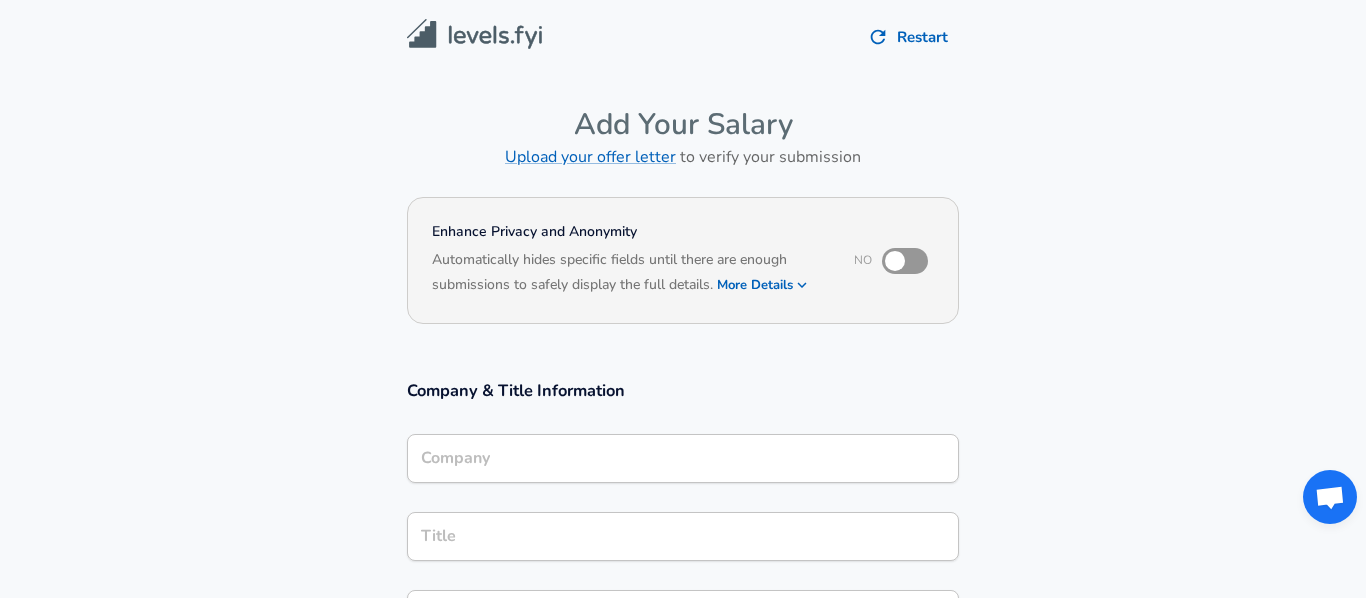 click on "Company" at bounding box center [683, 458] 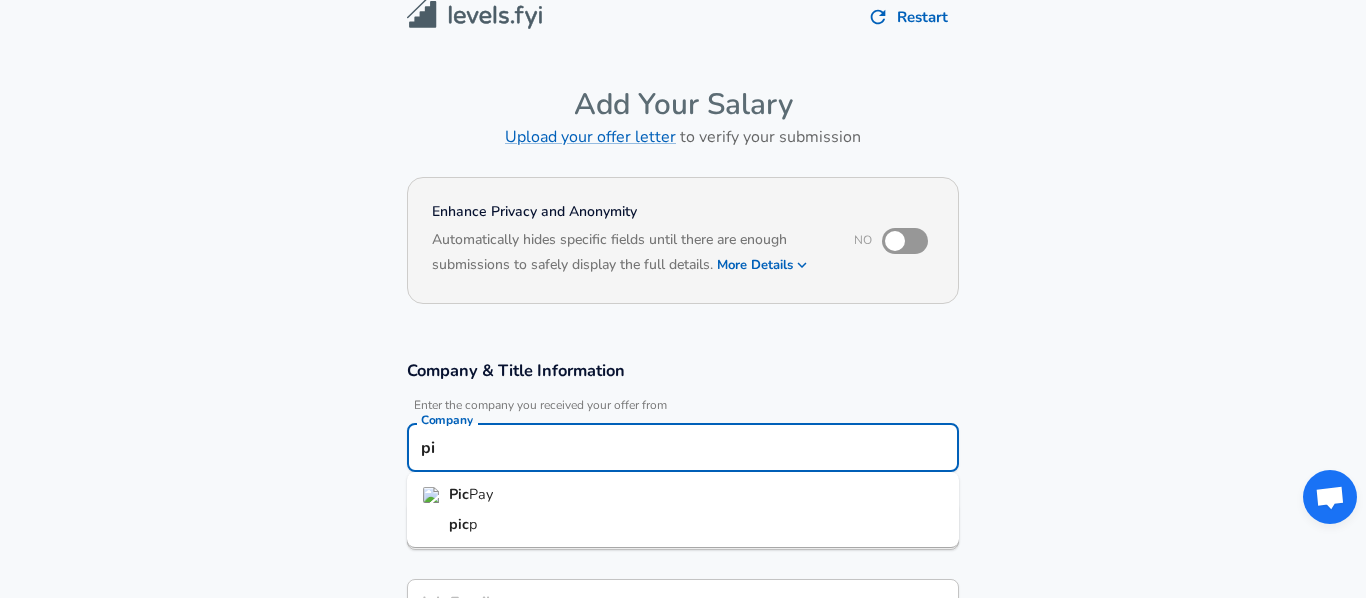 type on "p" 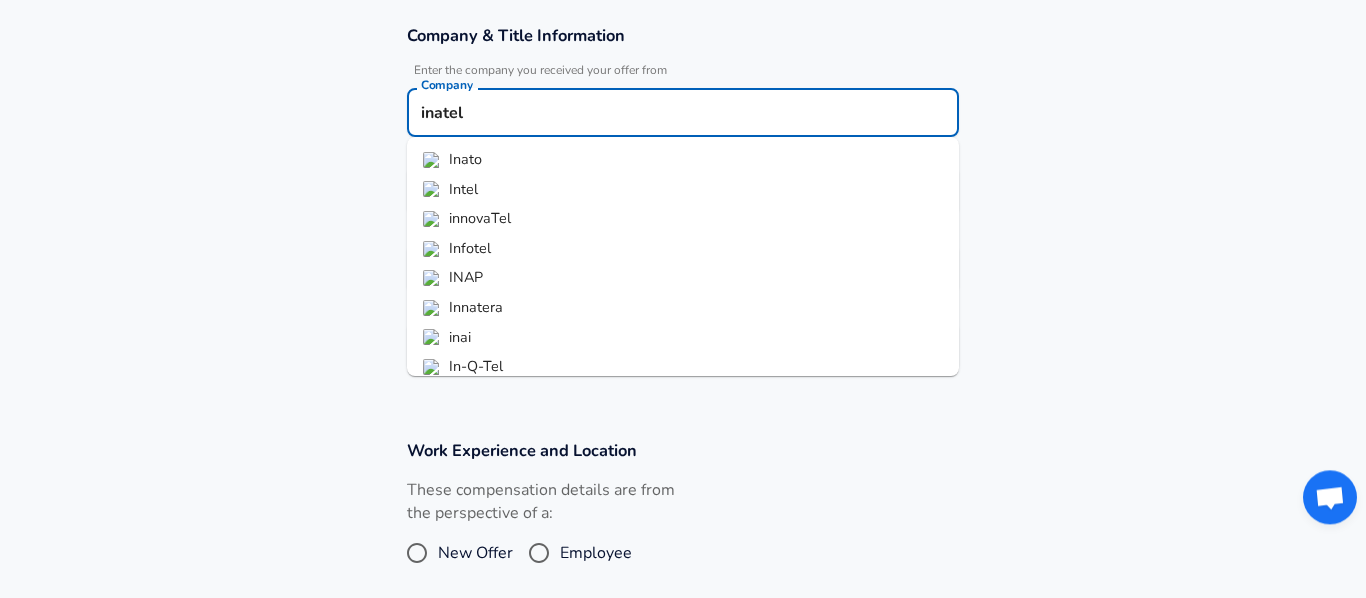 scroll, scrollTop: 248, scrollLeft: 0, axis: vertical 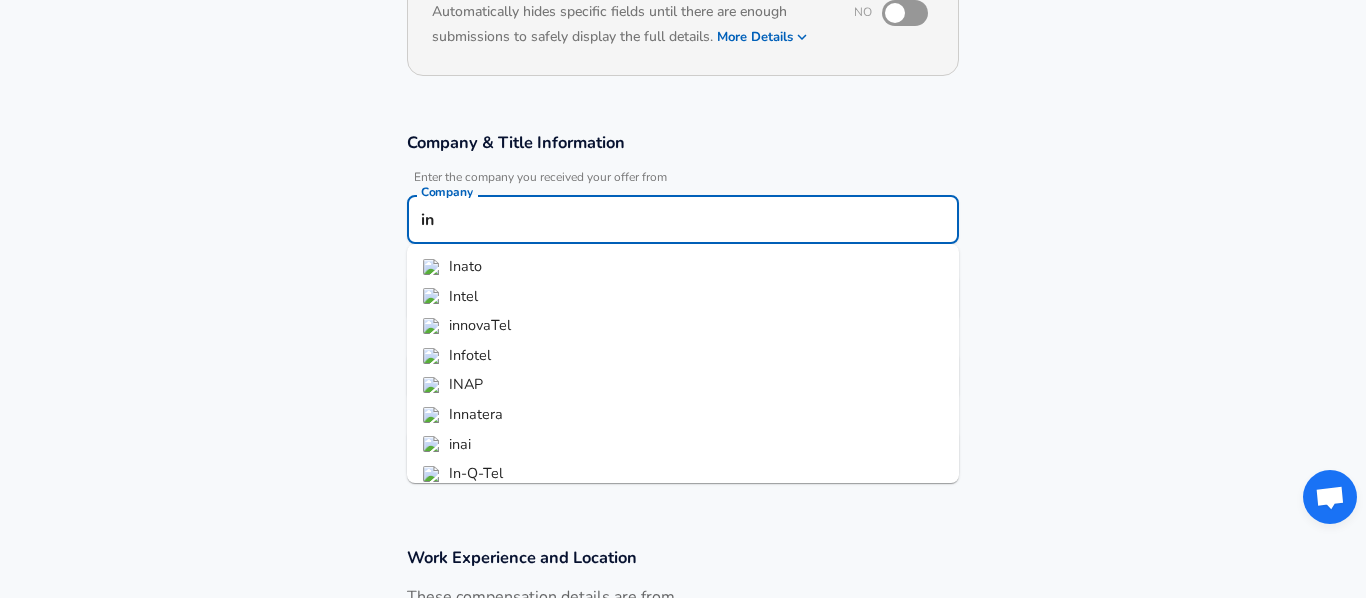 type on "i" 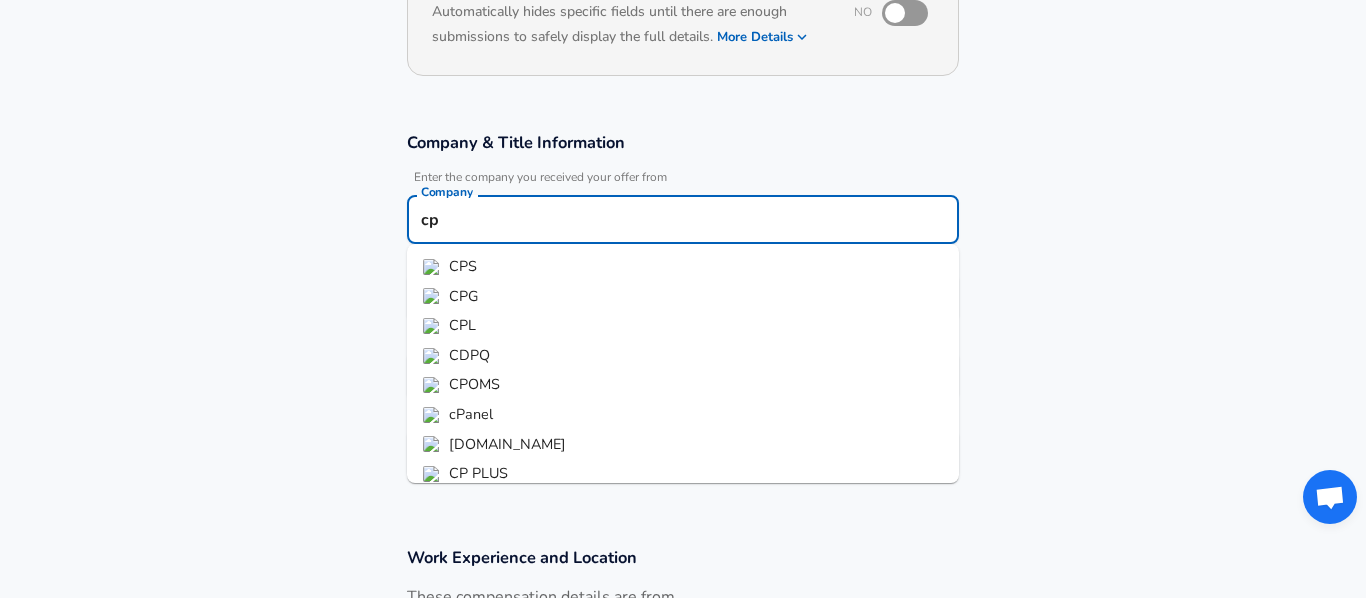 type on "c" 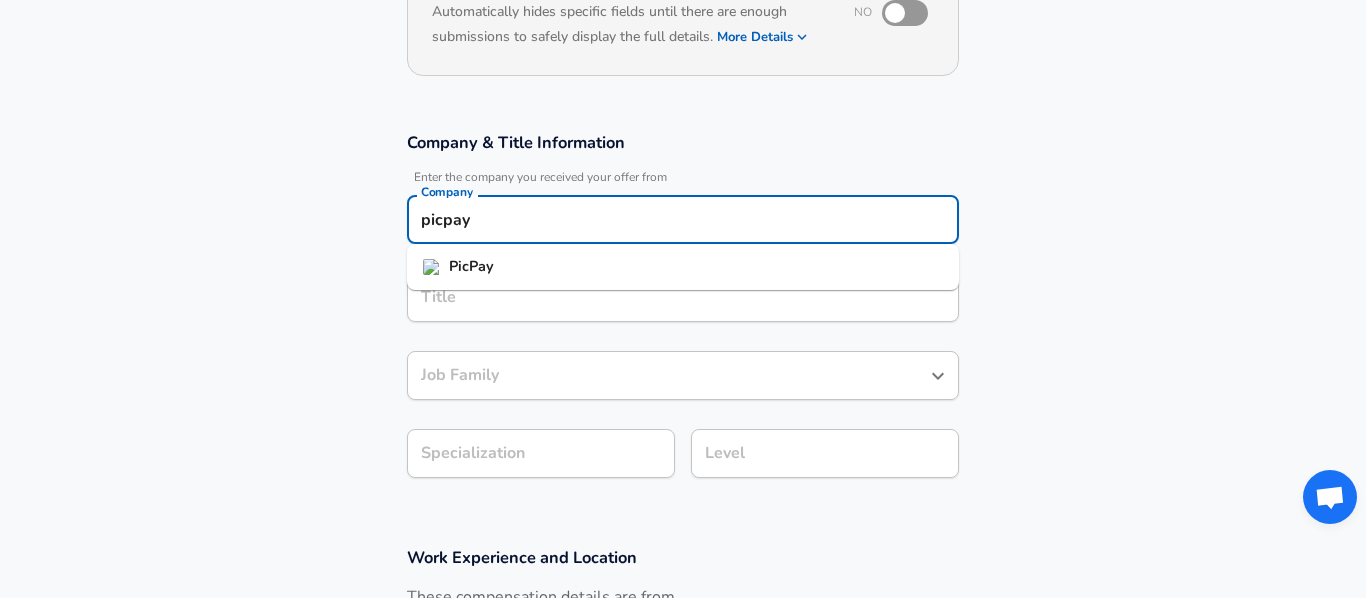 click on "PicPay" at bounding box center [683, 267] 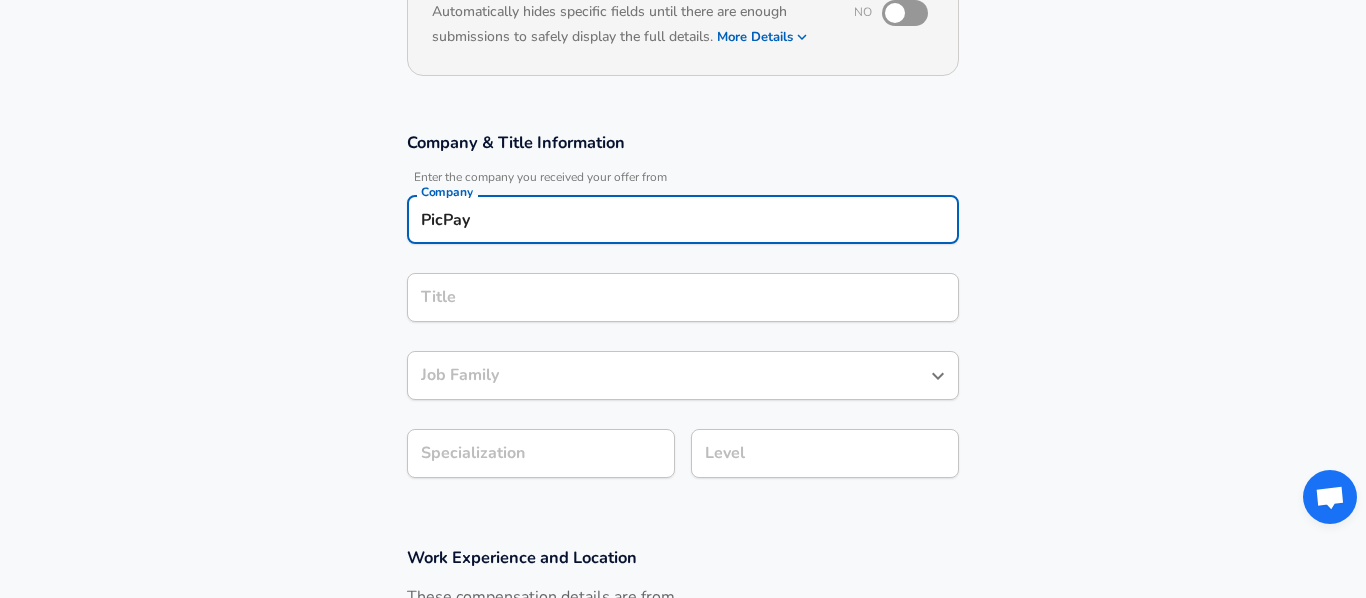 type on "PicPay" 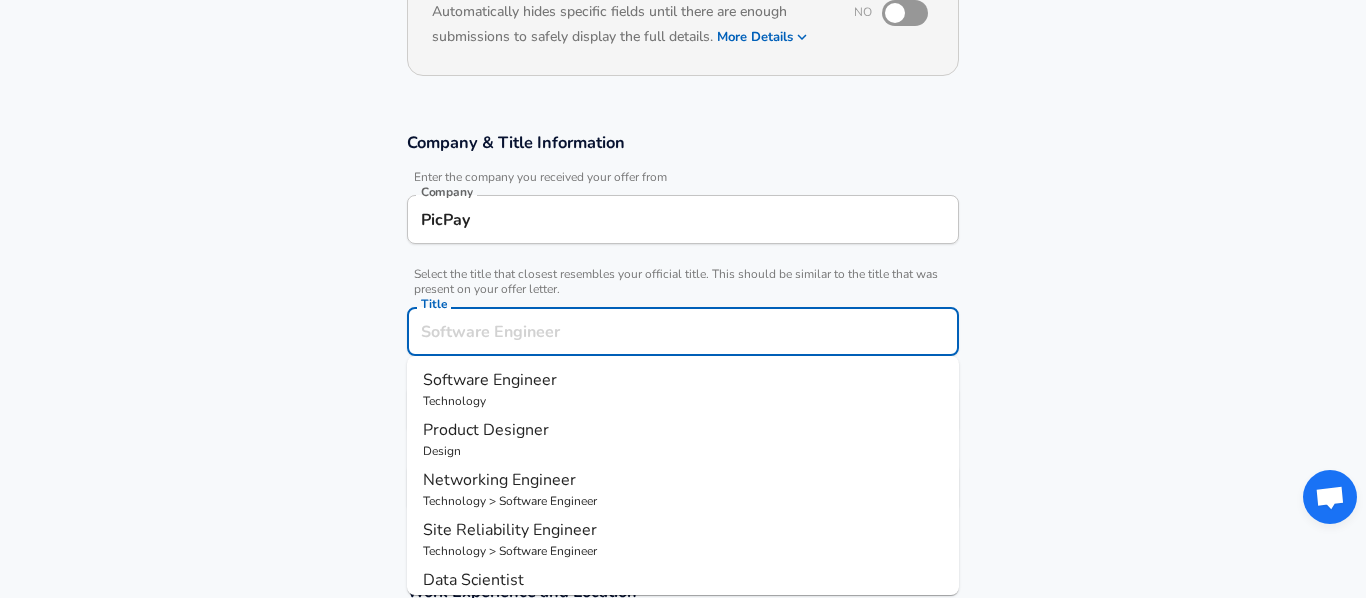 scroll, scrollTop: 288, scrollLeft: 0, axis: vertical 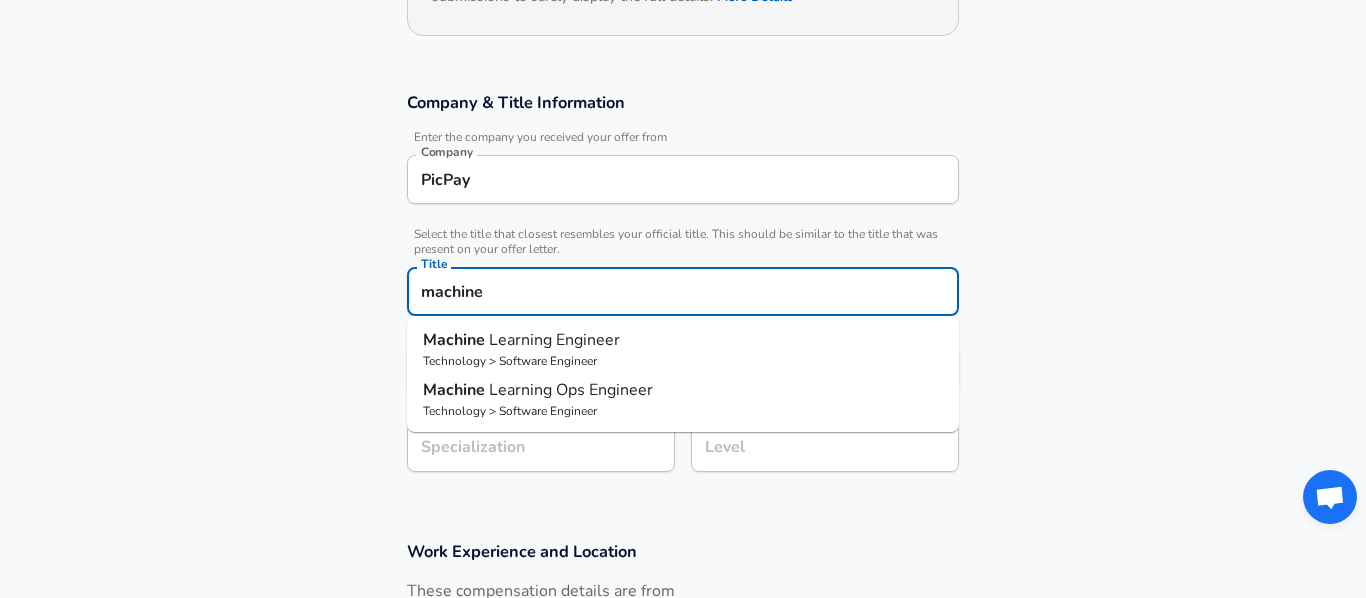 click on "Learning Engineer" at bounding box center (554, 340) 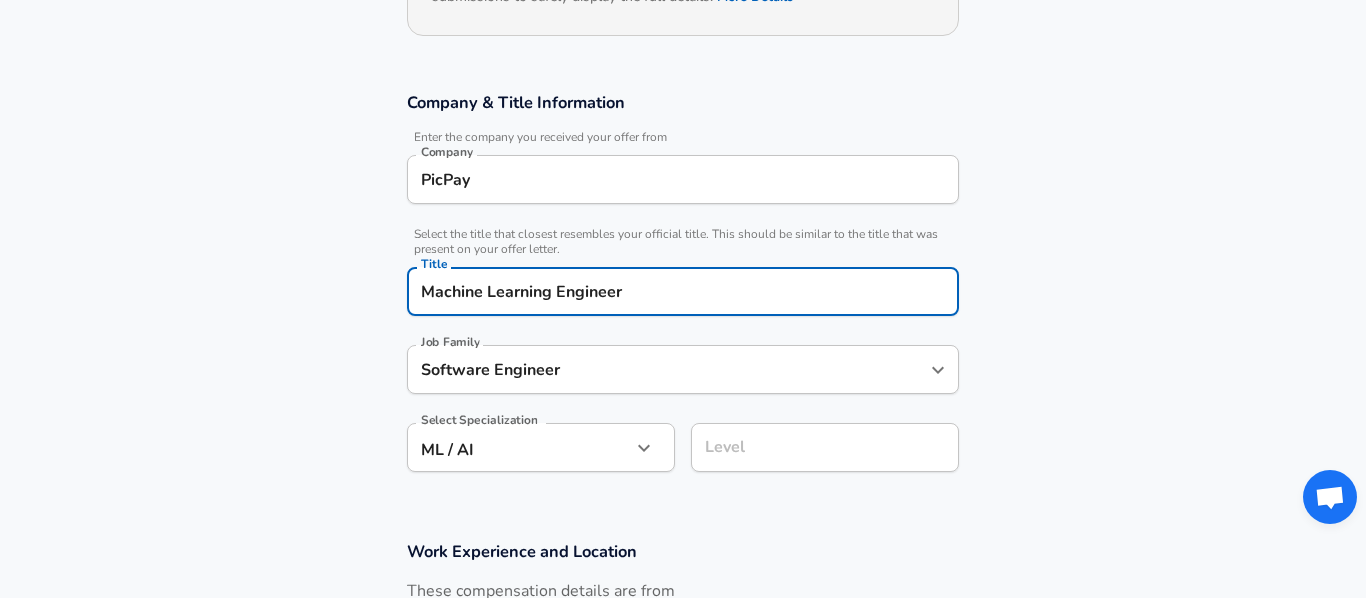 type on "Machine Learning Engineer" 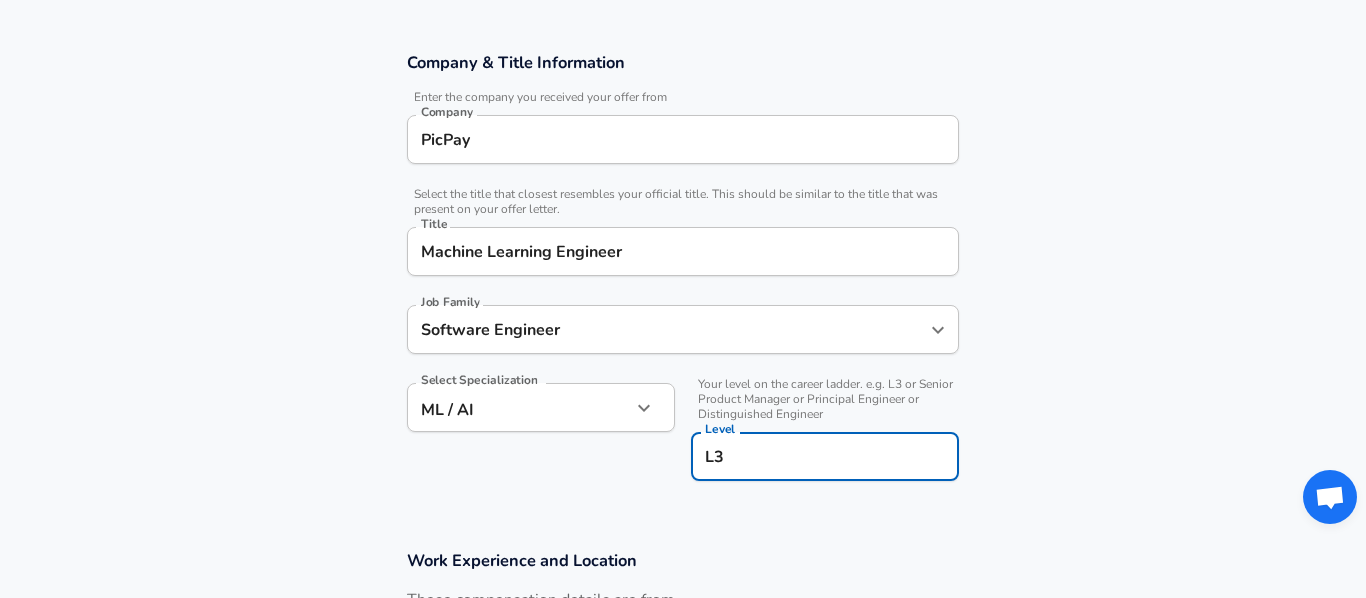 scroll, scrollTop: 556, scrollLeft: 0, axis: vertical 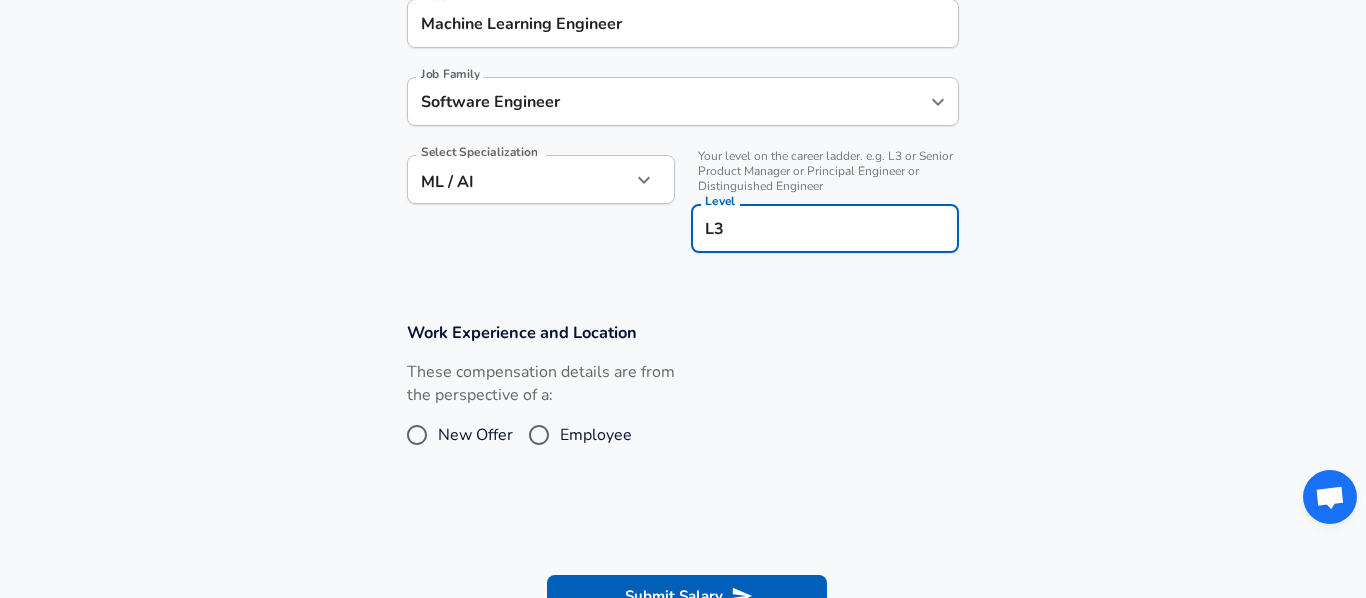 type on "L3" 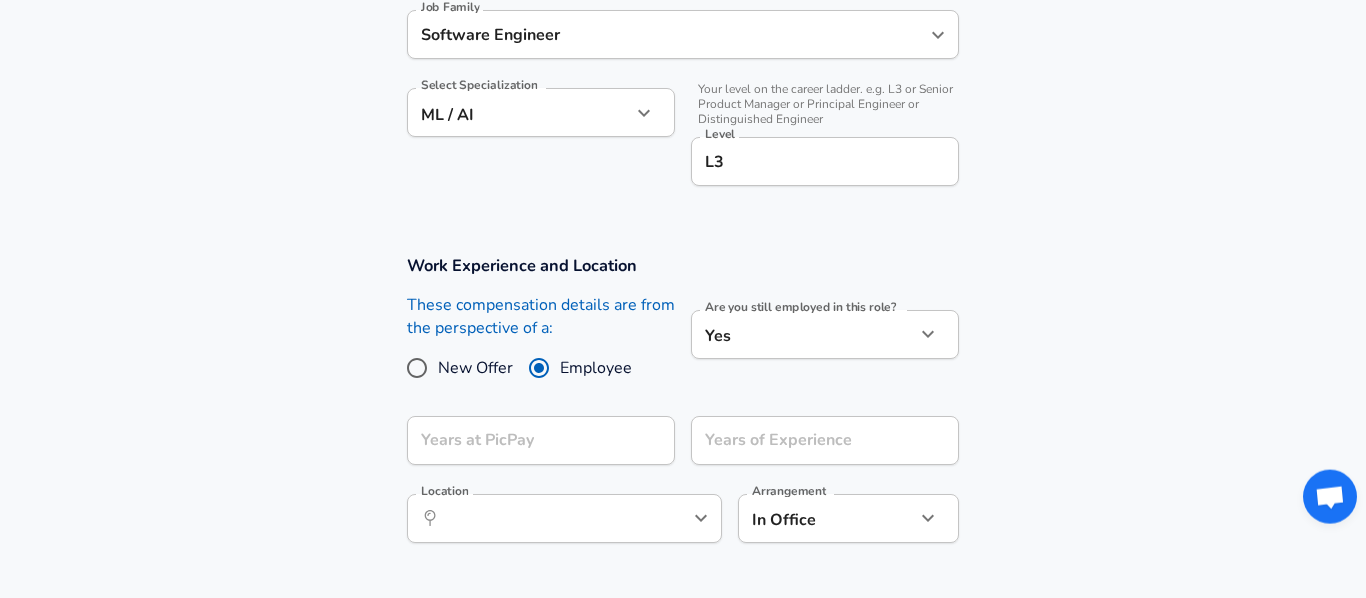 scroll, scrollTop: 670, scrollLeft: 0, axis: vertical 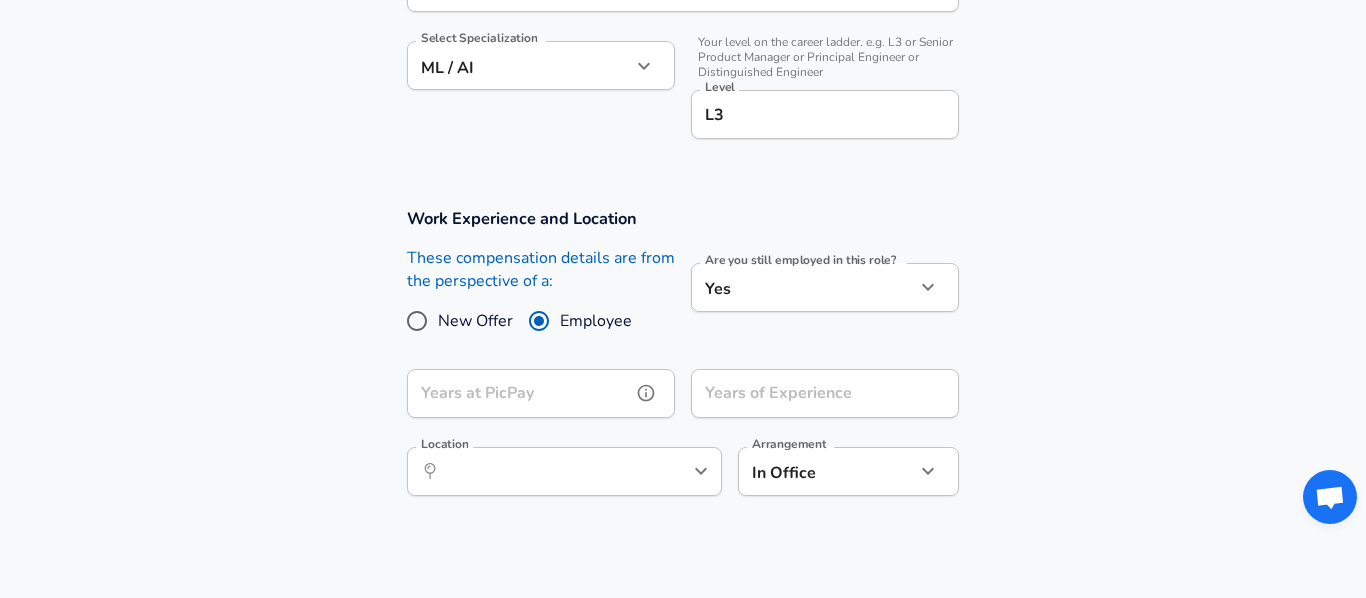 click on "Years at PicPay" at bounding box center [519, 393] 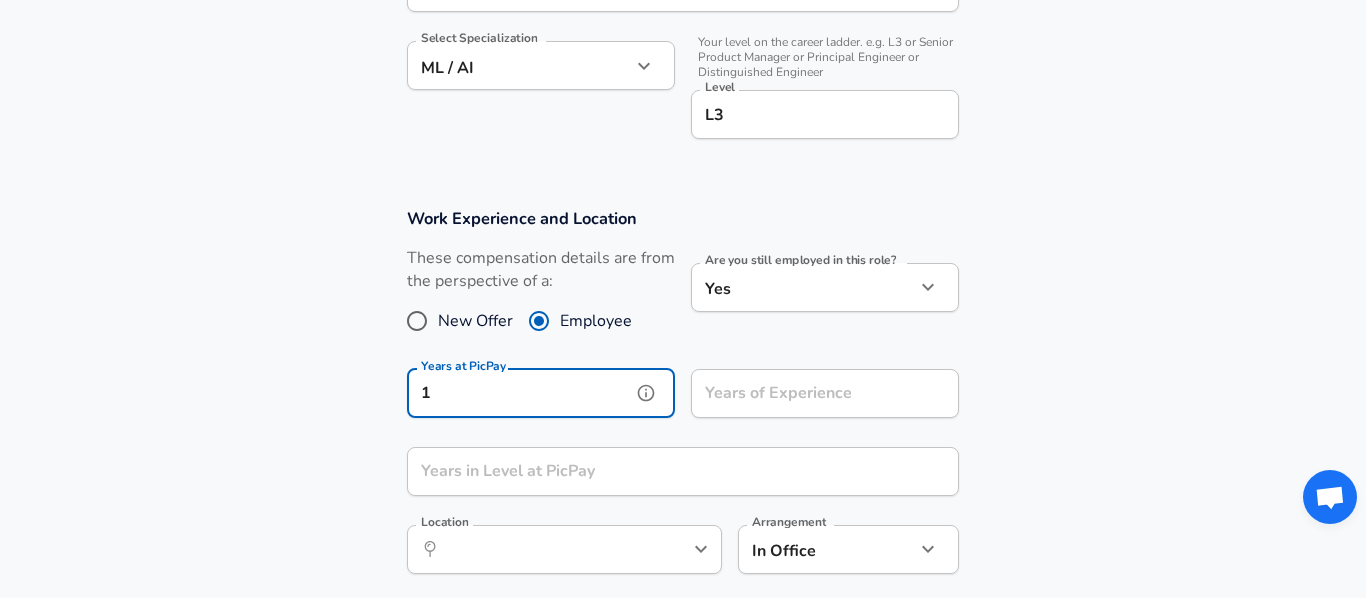 type on "1" 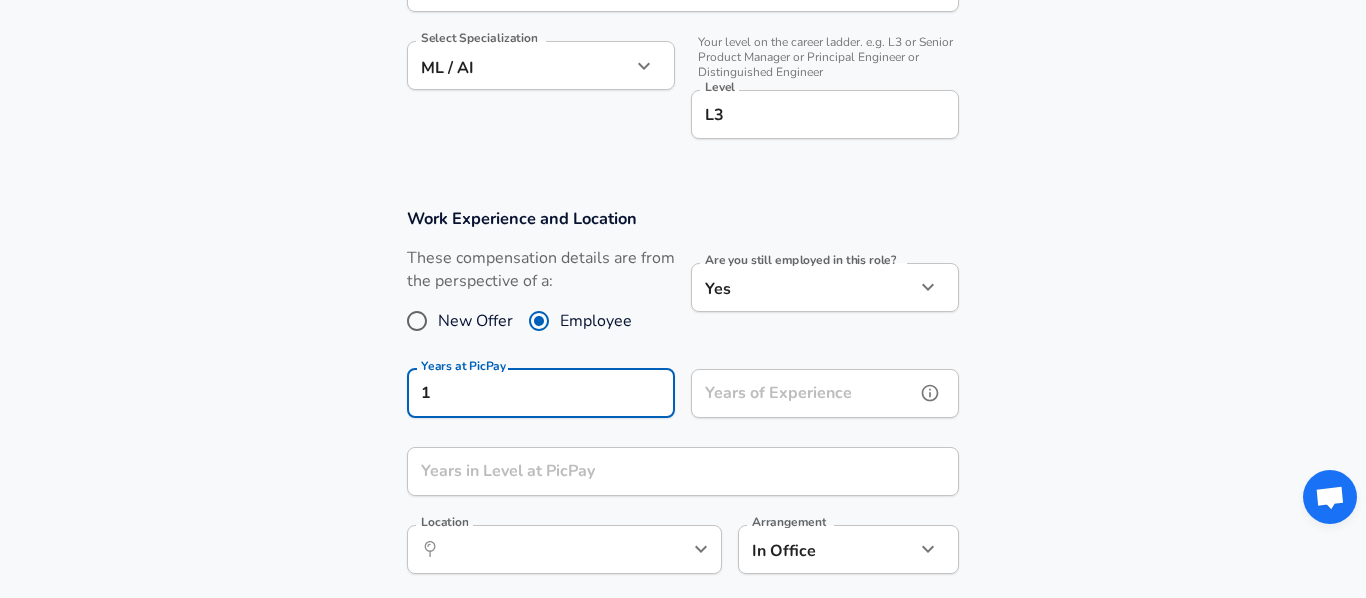 click on "Years of Experience" at bounding box center [803, 393] 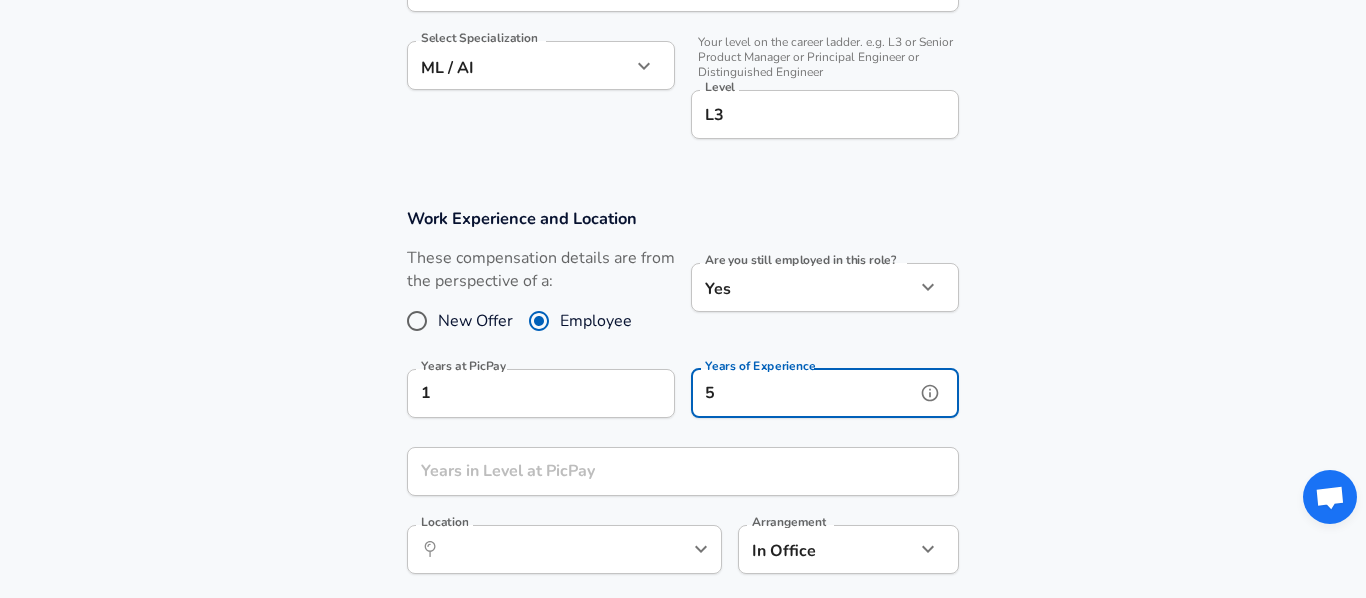 type on "5" 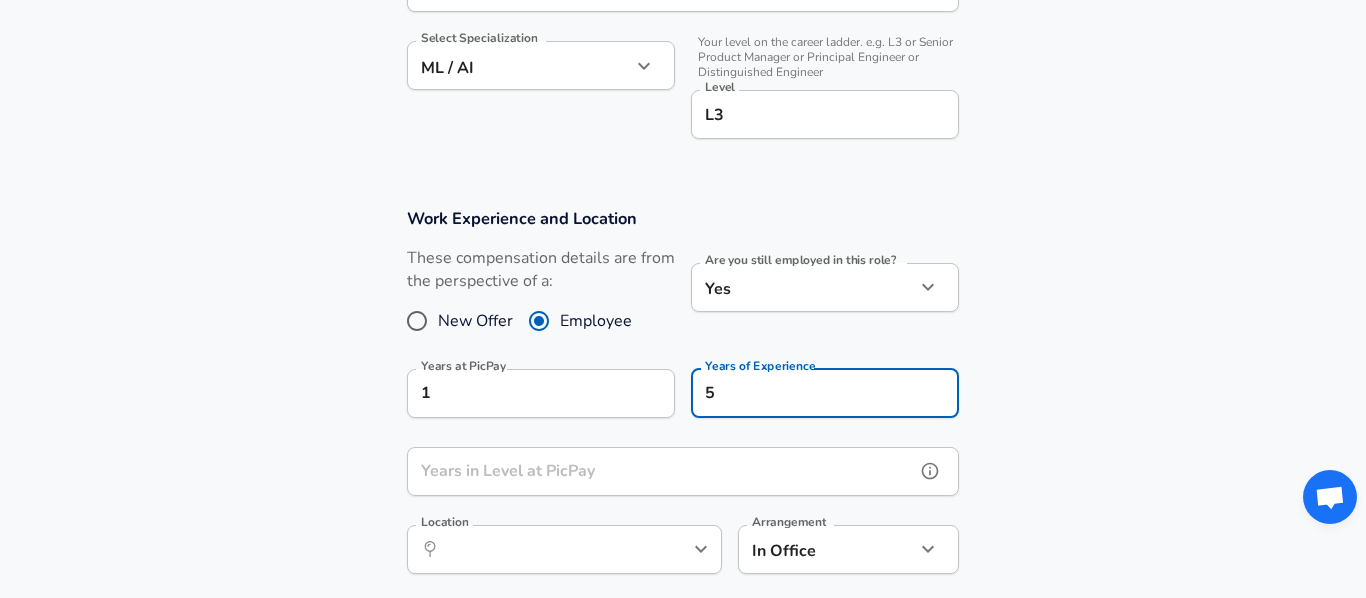click on "Years in Level at PicPay" at bounding box center (661, 471) 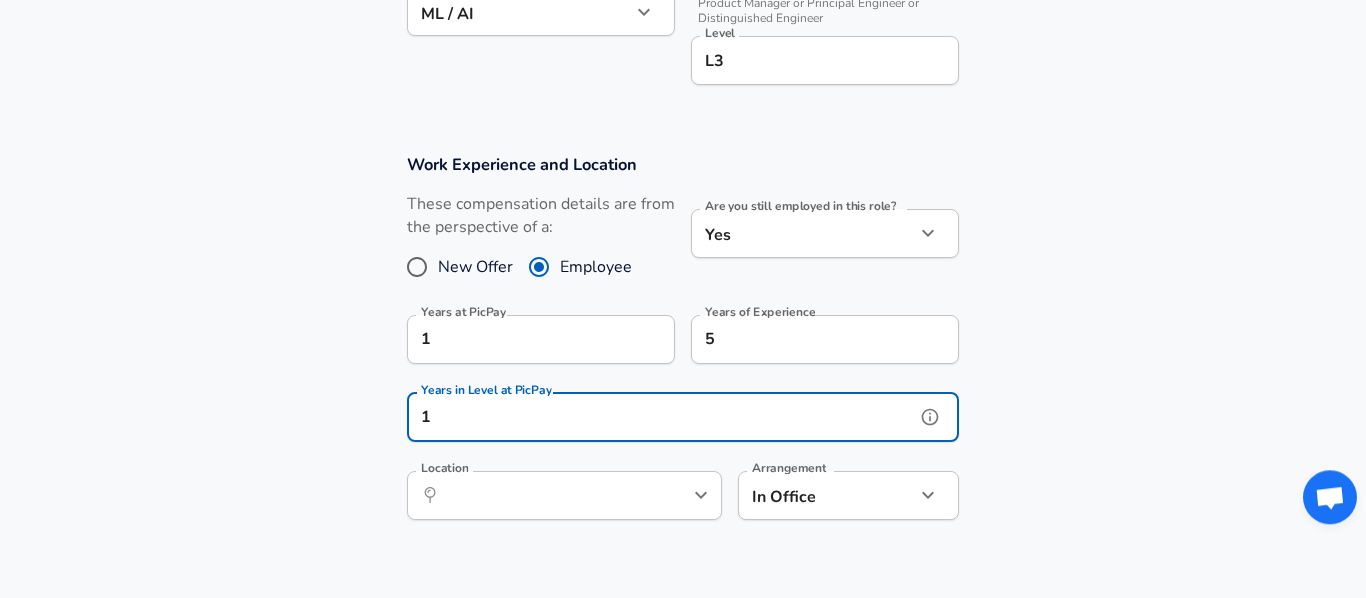scroll, scrollTop: 784, scrollLeft: 0, axis: vertical 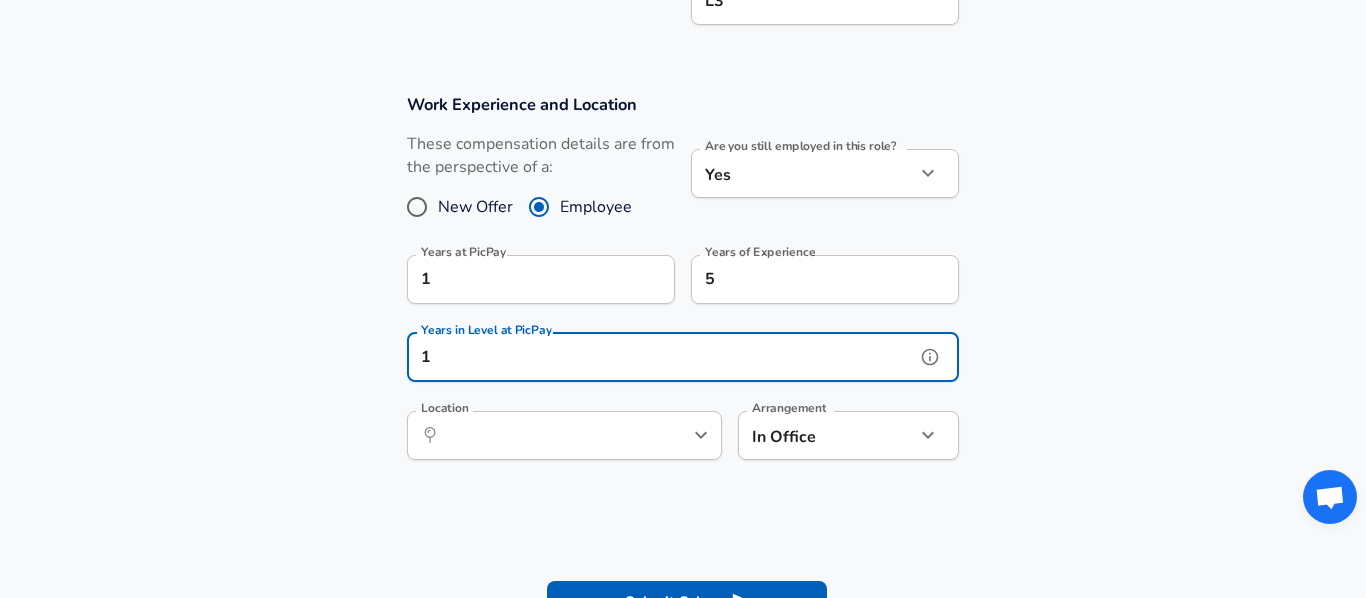 type on "1" 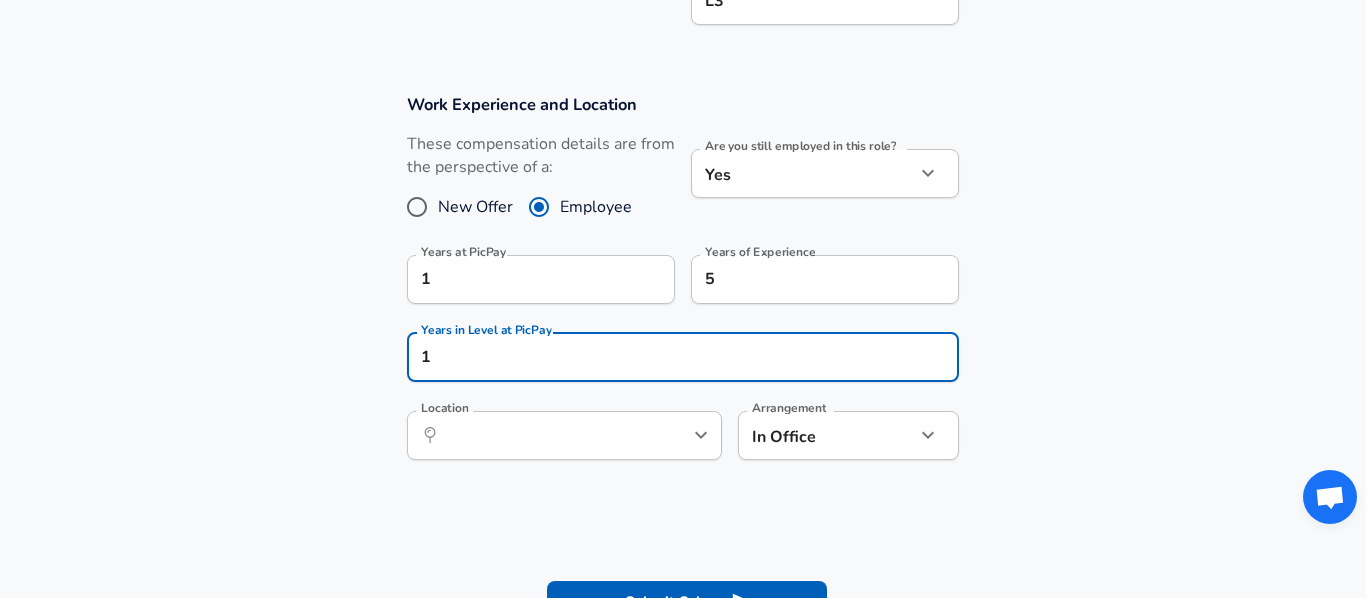 click on "Restart Add Your Salary Upload your offer letter   to verify your submission Enhance Privacy and Anonymity No Automatically hides specific fields until there are enough submissions to safely display the full details.   More Details Based on your submission and the data points that we have already collected, we will automatically hide and anonymize specific fields if there aren't enough data points to remain sufficiently anonymous. Company & Title Information   Enter the company you received your offer from Company PicPay Company   Select the title that closest resembles your official title. This should be similar to the title that was present on your offer letter. Title Machine Learning Engineer Title Job Family Software Engineer Job Family Select Specialization ML / AI ML / AI Select Specialization   Your level on the career ladder. e.g. L3 or Senior Product Manager or Principal Engineer or Distinguished Engineer Level L3 Level Work Experience and Location New Offer Employee Yes yes Years at PicPay 1 5 1 ​" at bounding box center (683, -485) 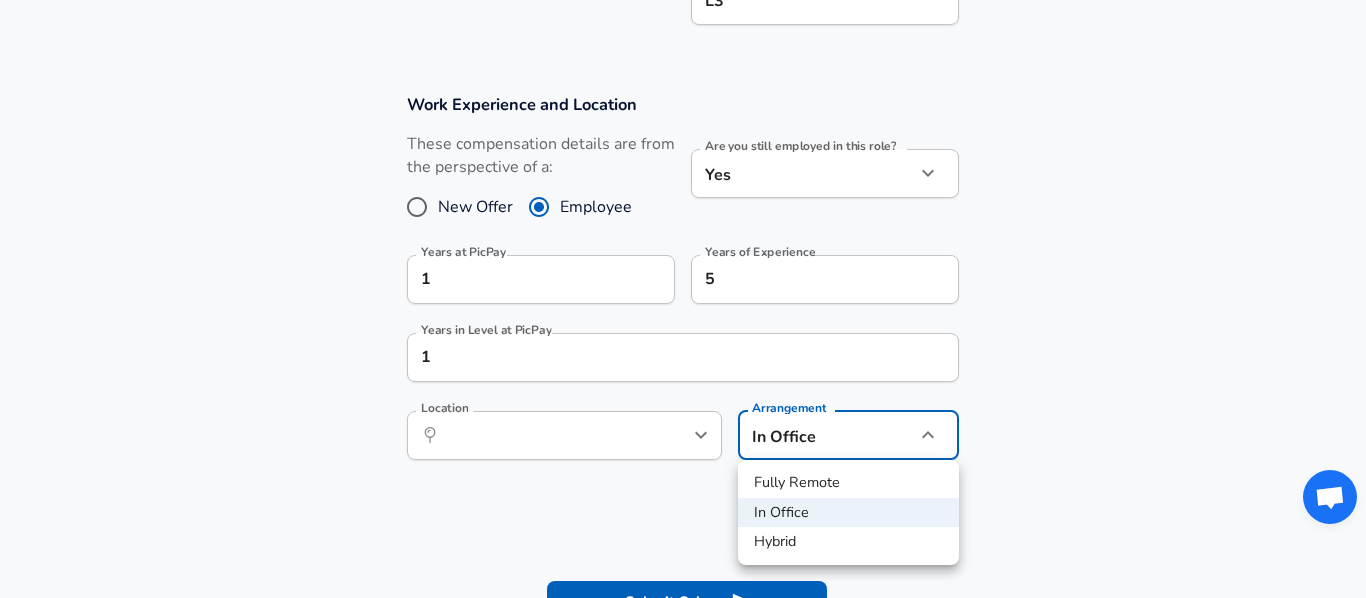 click on "Fully Remote" at bounding box center [848, 483] 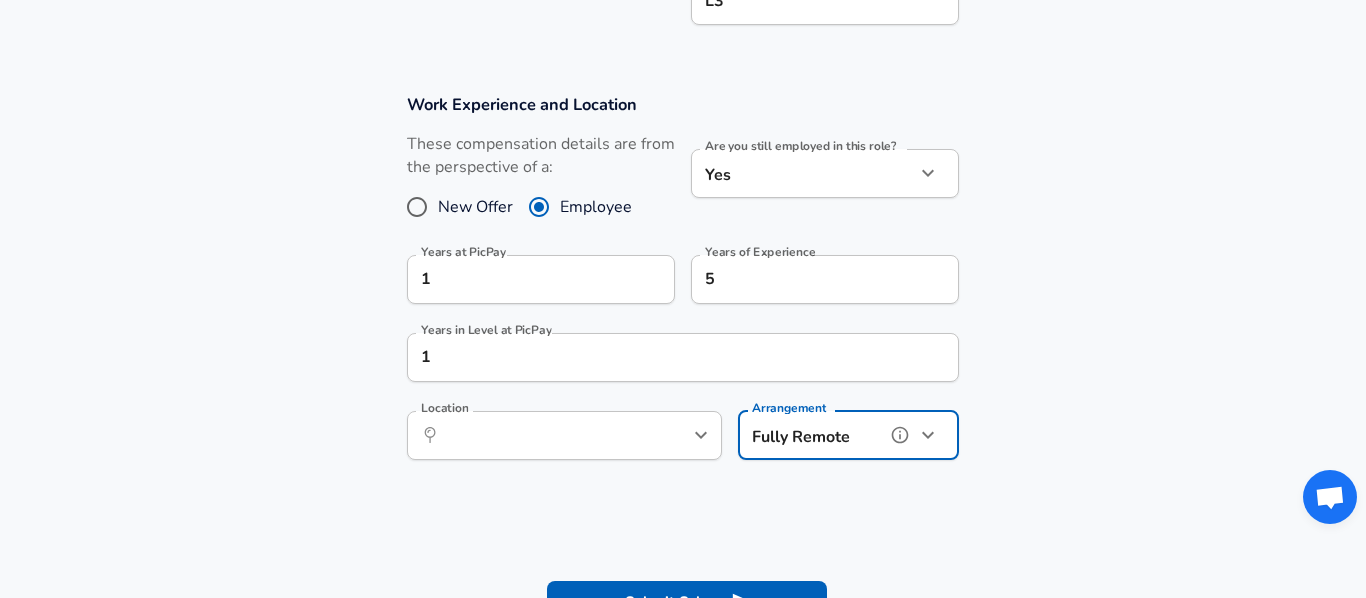 type on "remote" 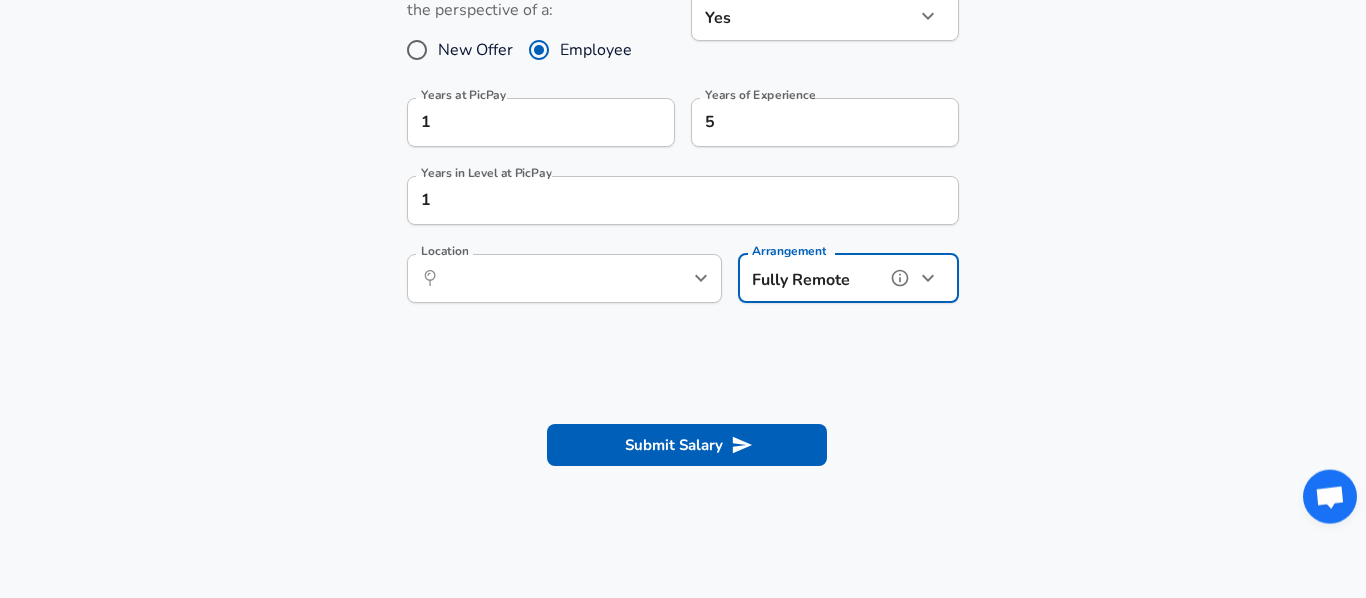 scroll, scrollTop: 1012, scrollLeft: 0, axis: vertical 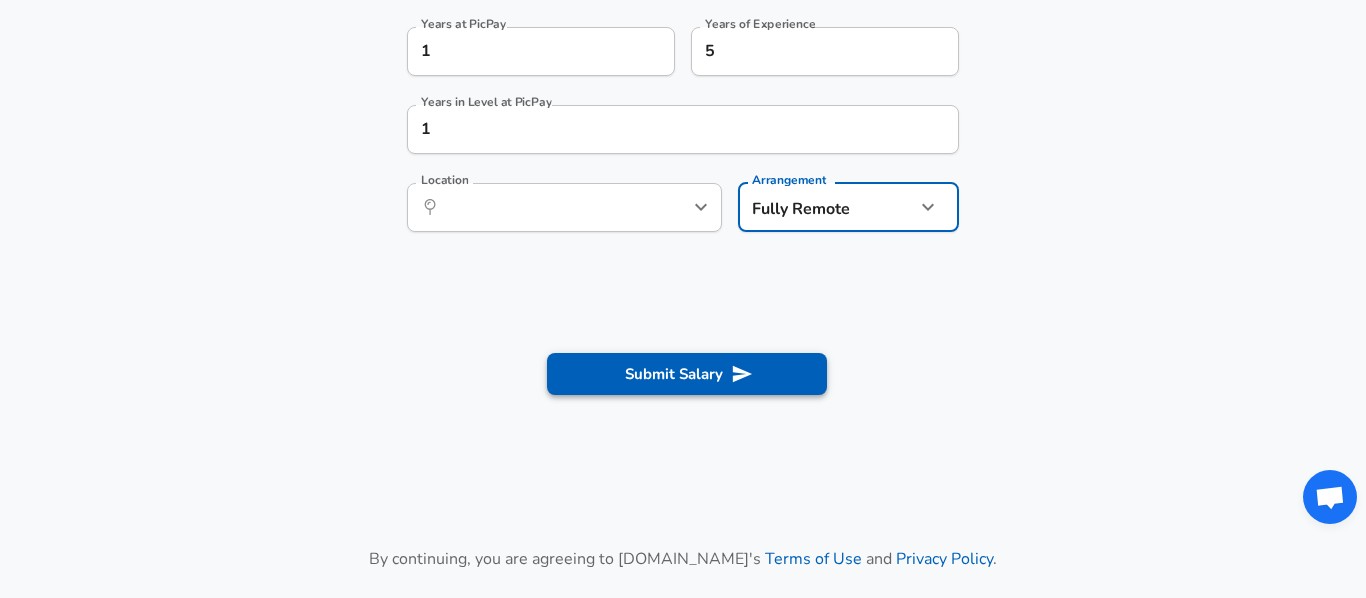 click on "Submit Salary" at bounding box center (687, 374) 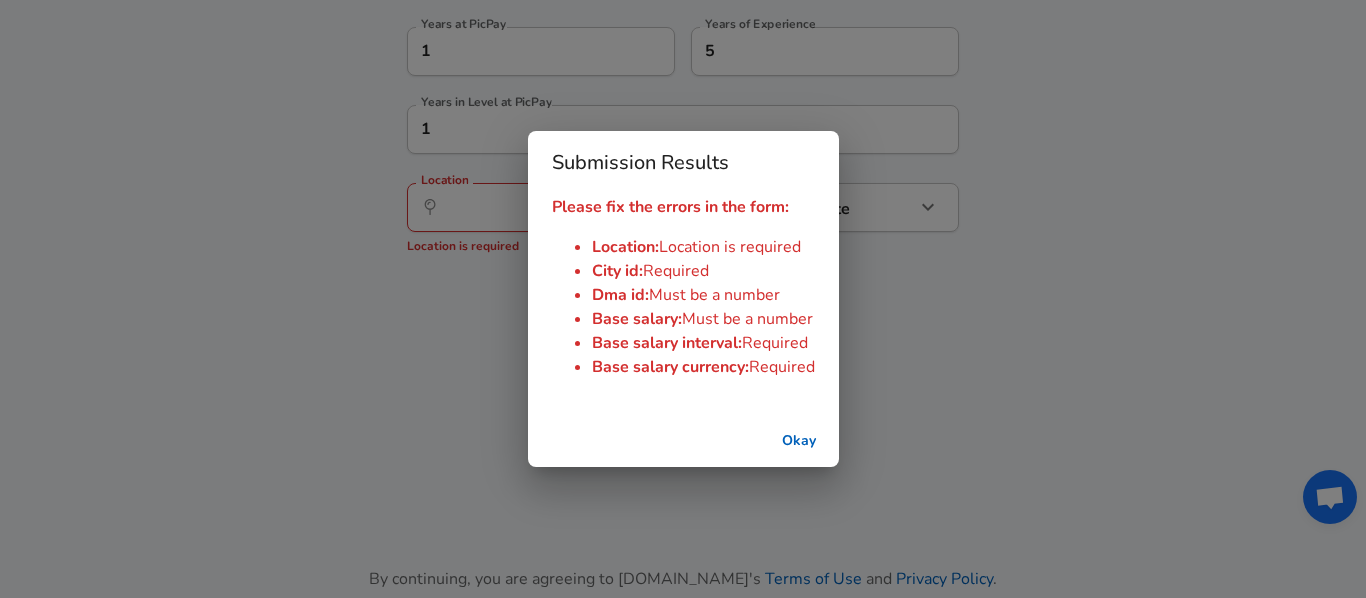 click on "Okay" at bounding box center (799, 441) 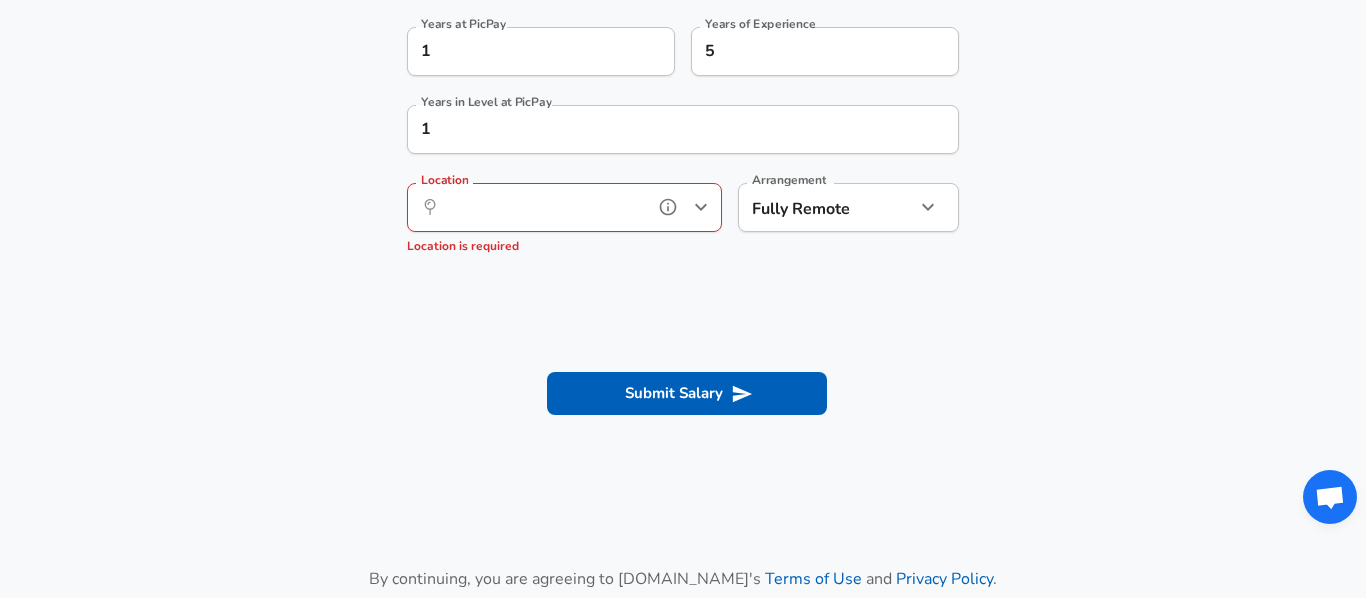 click on "Location" at bounding box center (542, 207) 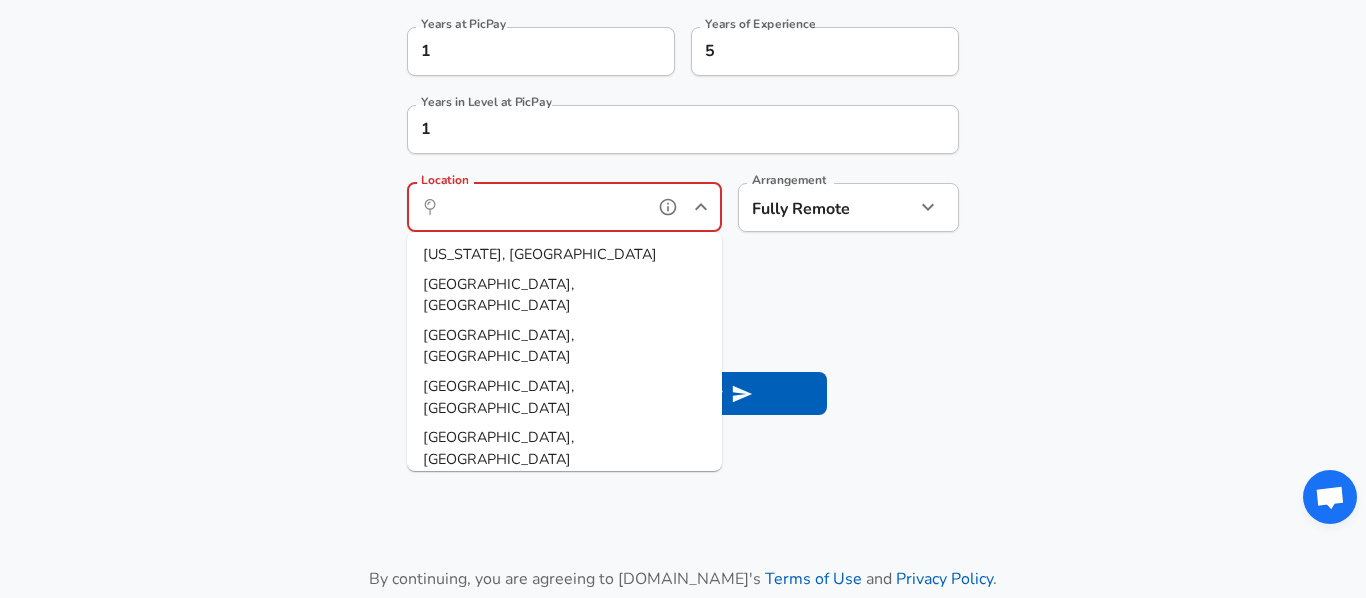 type on "s" 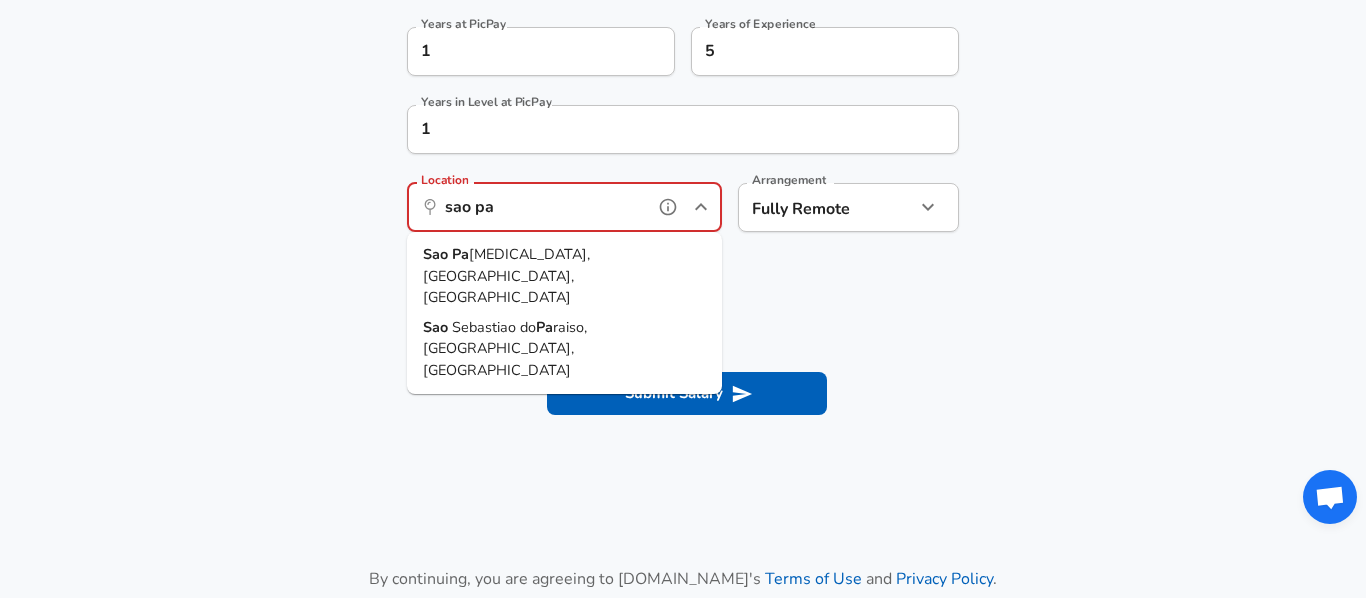 click on "[GEOGRAPHIC_DATA][MEDICAL_DATA], [GEOGRAPHIC_DATA], [GEOGRAPHIC_DATA]" at bounding box center (564, 276) 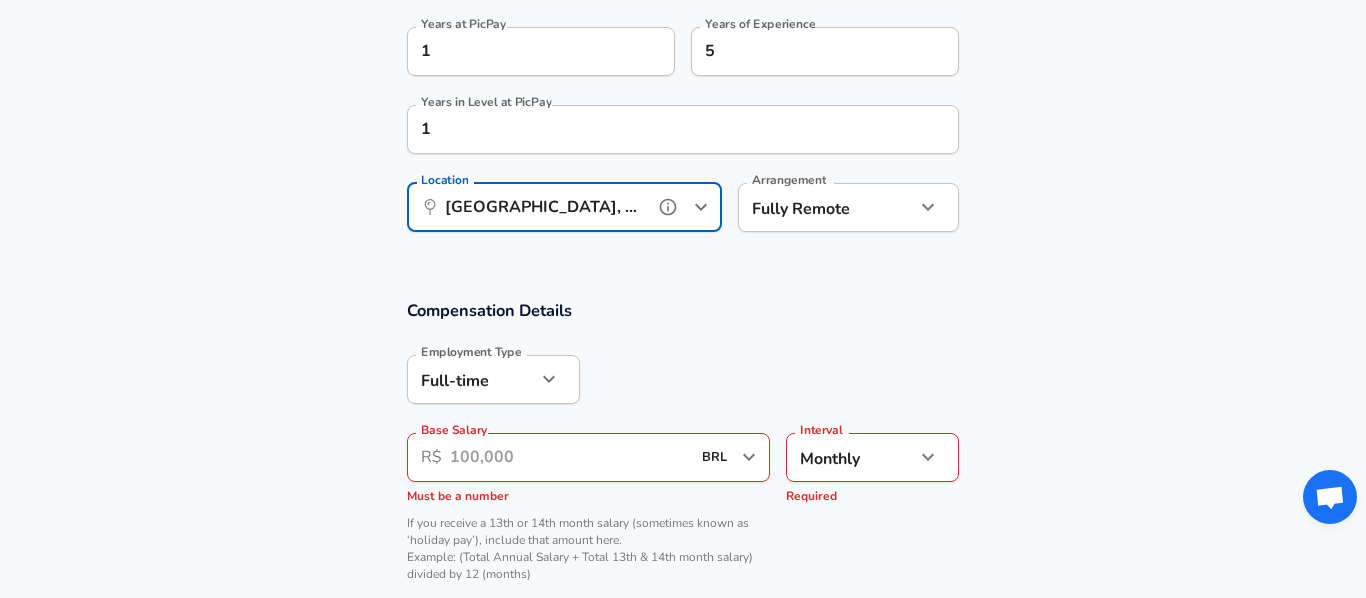 type on "[GEOGRAPHIC_DATA], [GEOGRAPHIC_DATA], [GEOGRAPHIC_DATA]" 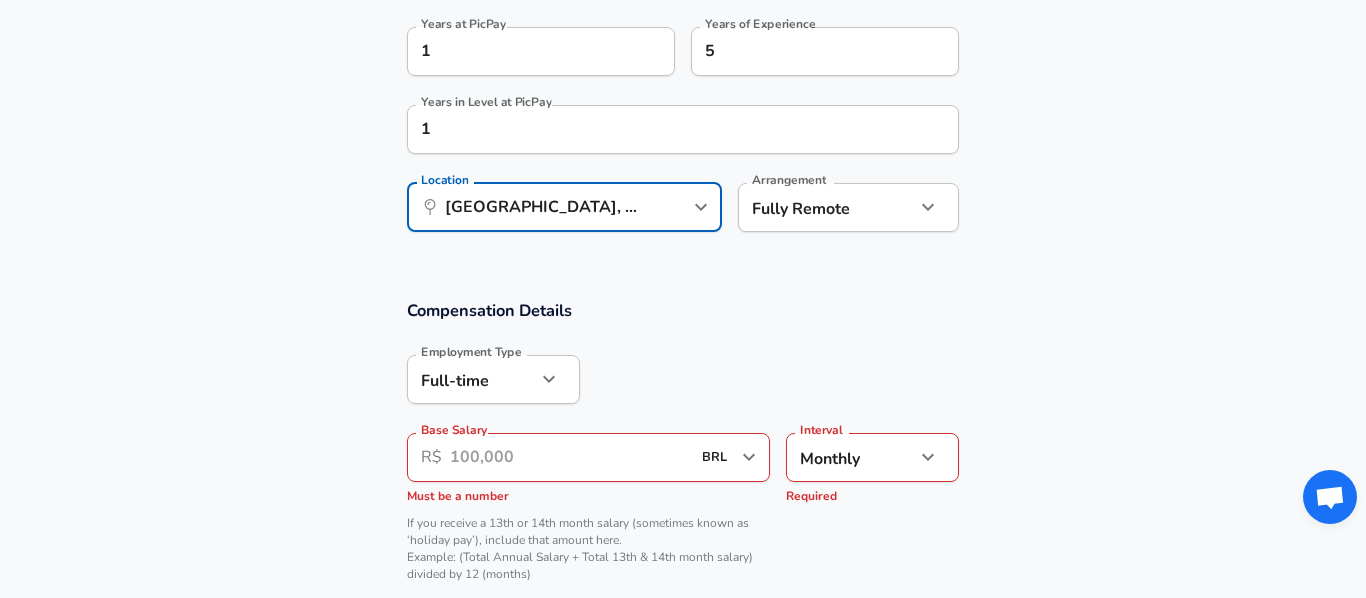 click on "Base Salary" at bounding box center [570, 457] 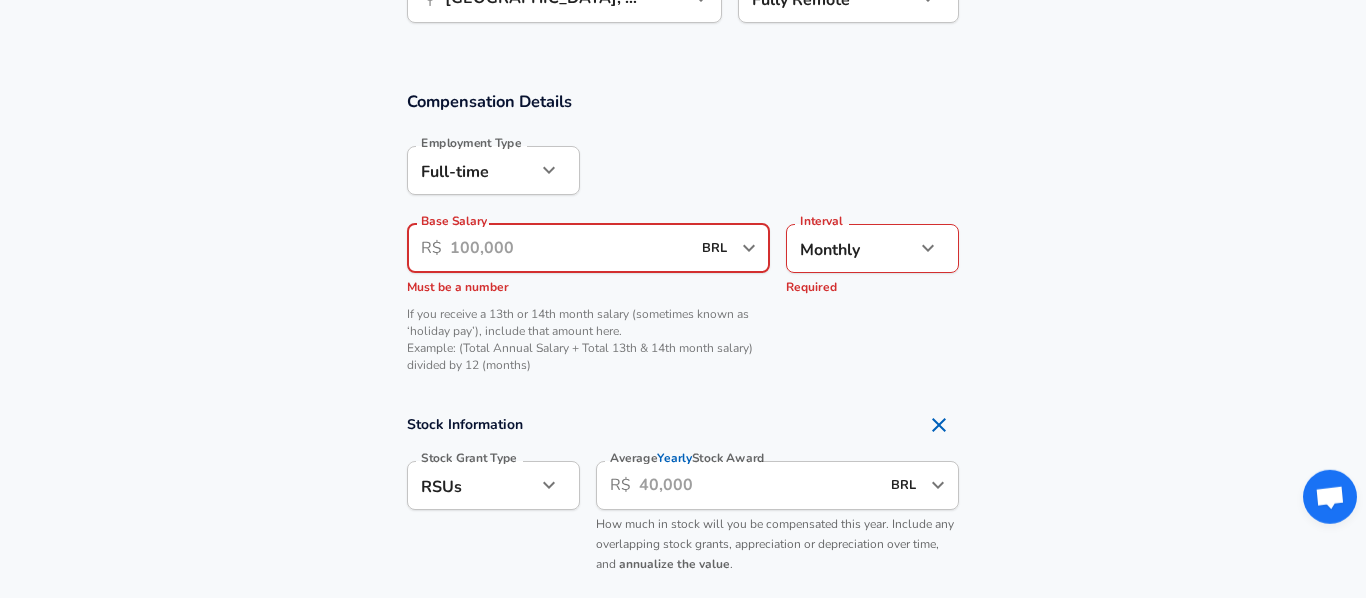 scroll, scrollTop: 1240, scrollLeft: 0, axis: vertical 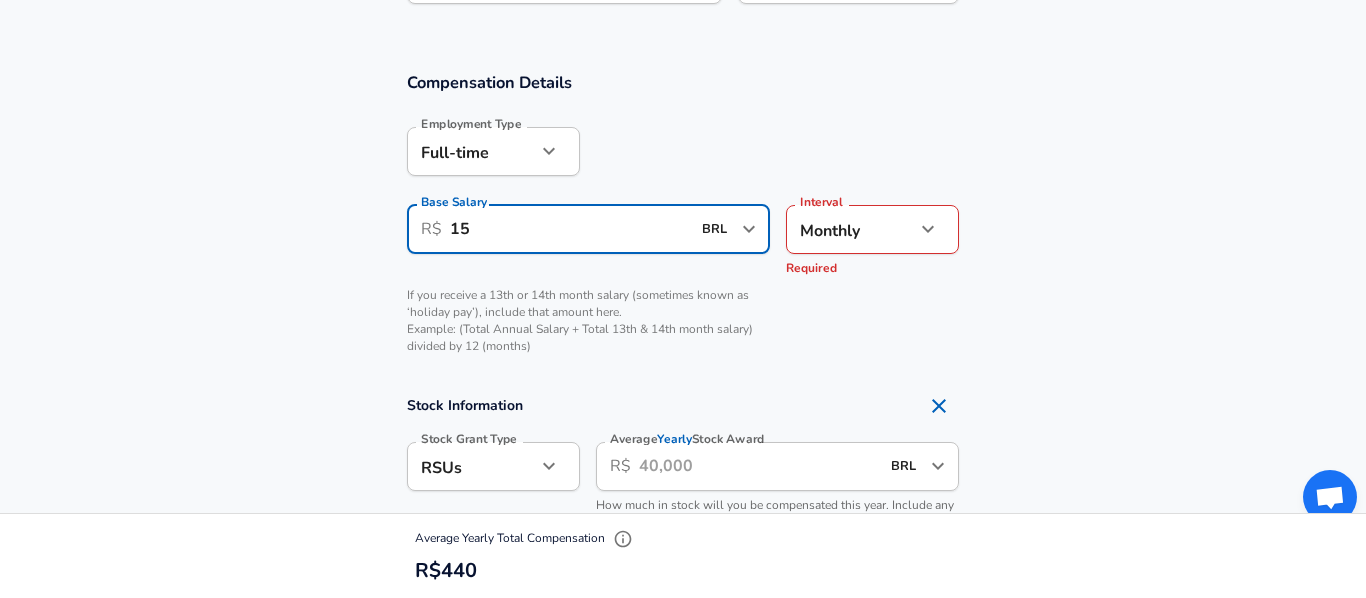 type on "1" 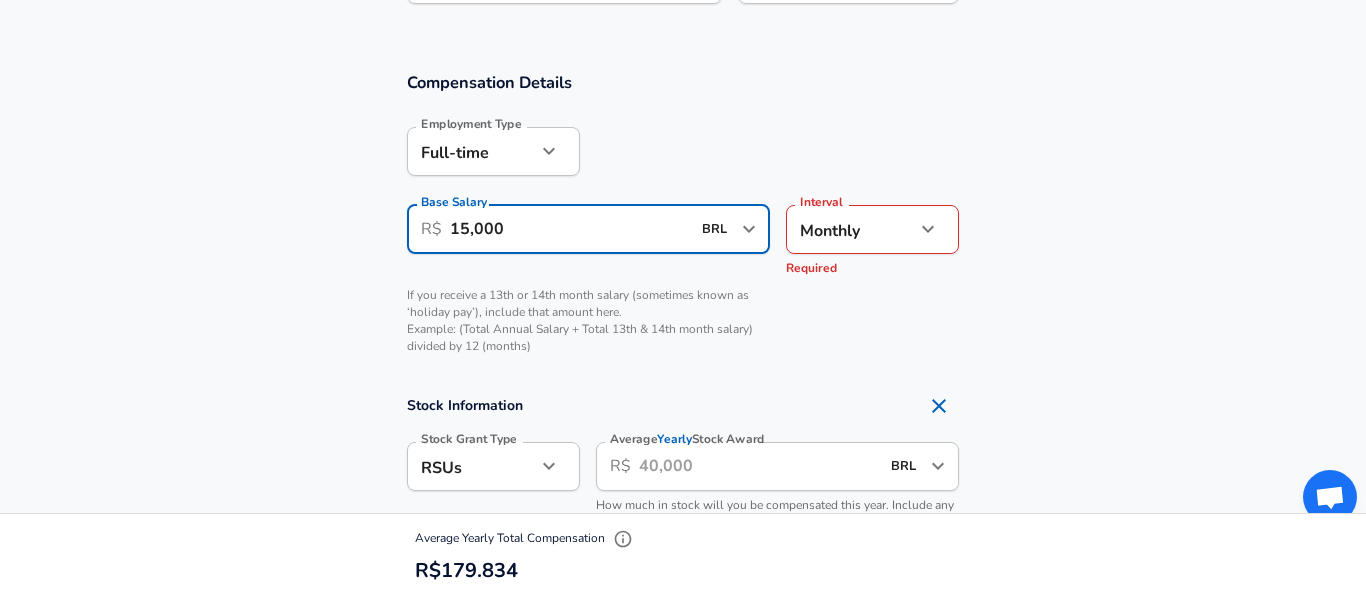 scroll, scrollTop: 1354, scrollLeft: 0, axis: vertical 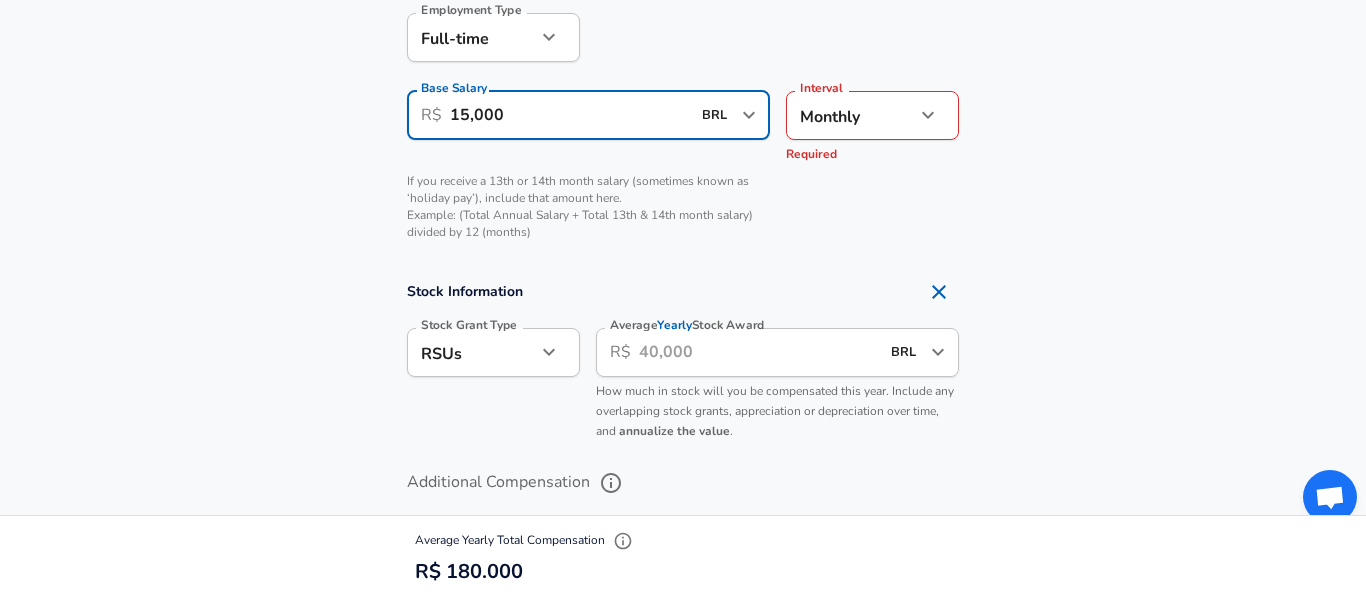 type on "15,000" 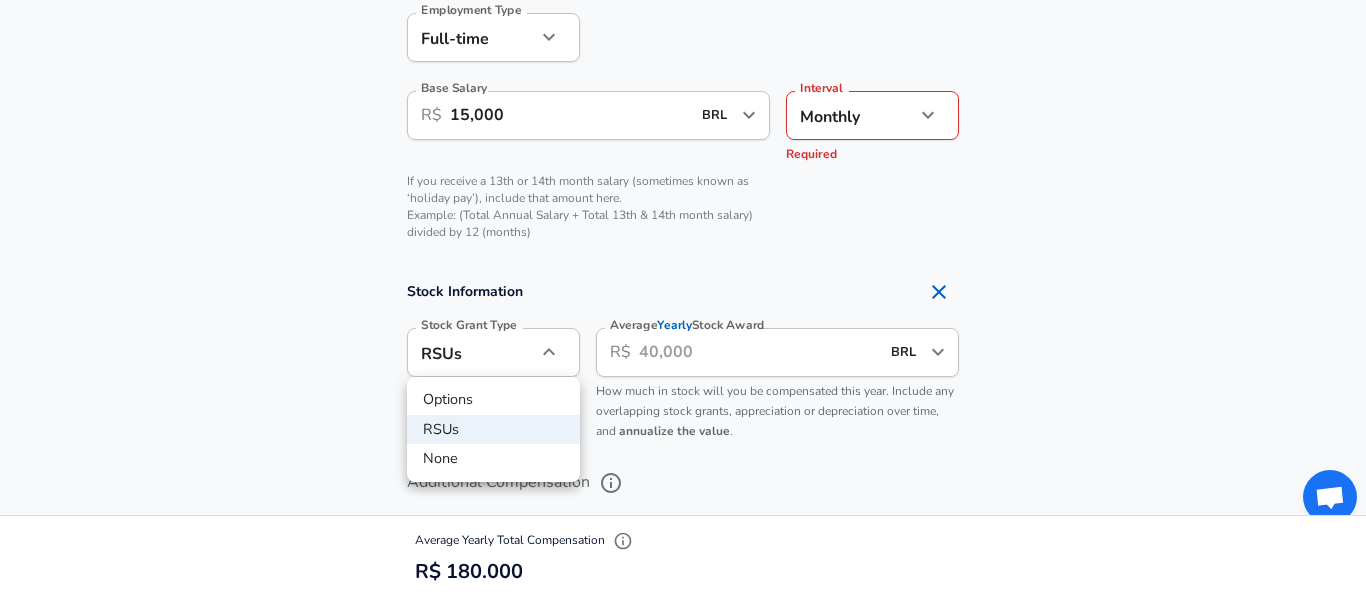 click at bounding box center [683, 299] 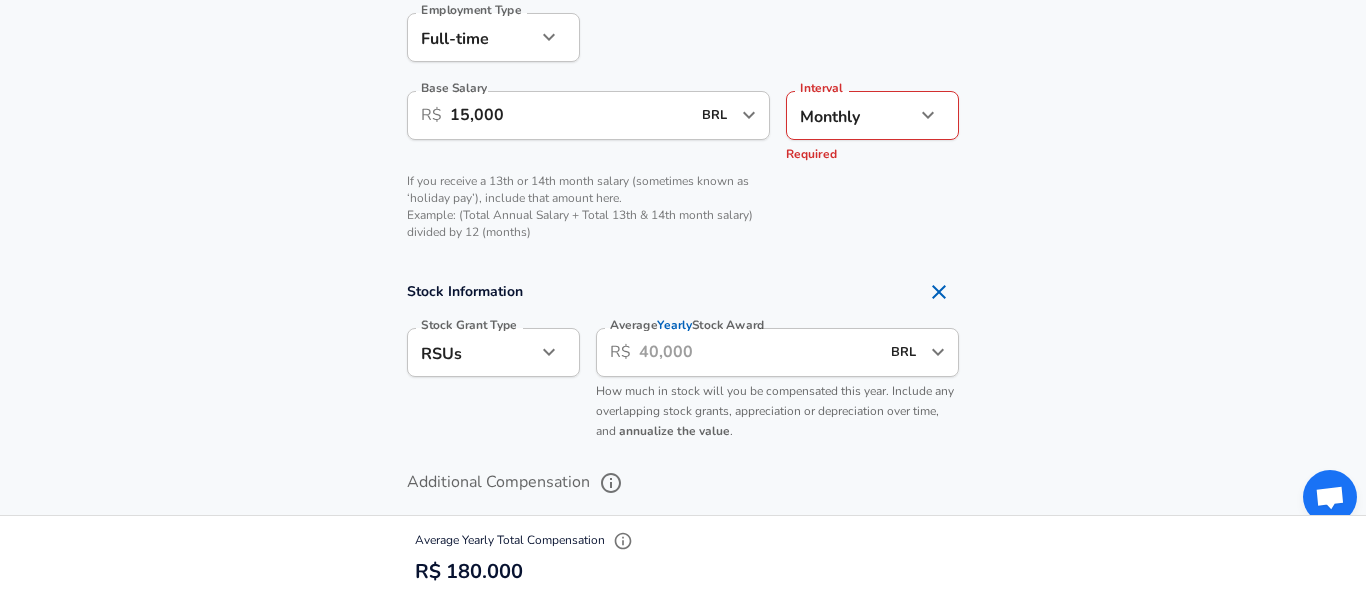 click on "Average  Yearly  Stock Award" at bounding box center (759, 352) 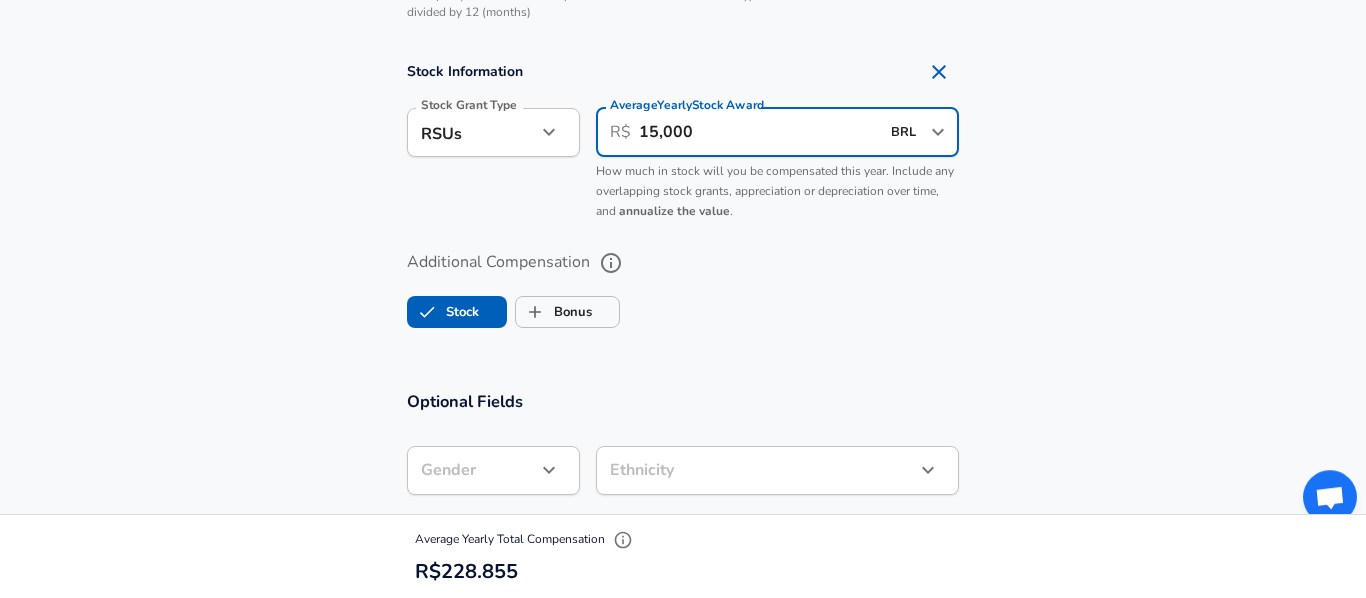 scroll, scrollTop: 1582, scrollLeft: 0, axis: vertical 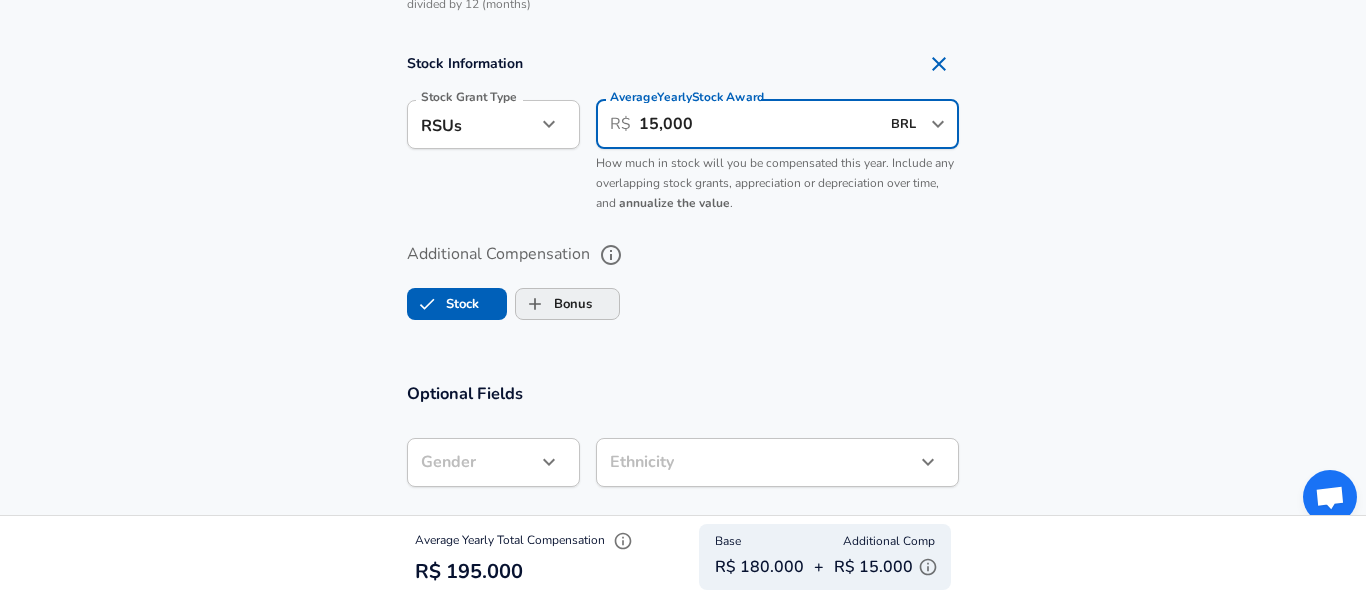type on "15,000" 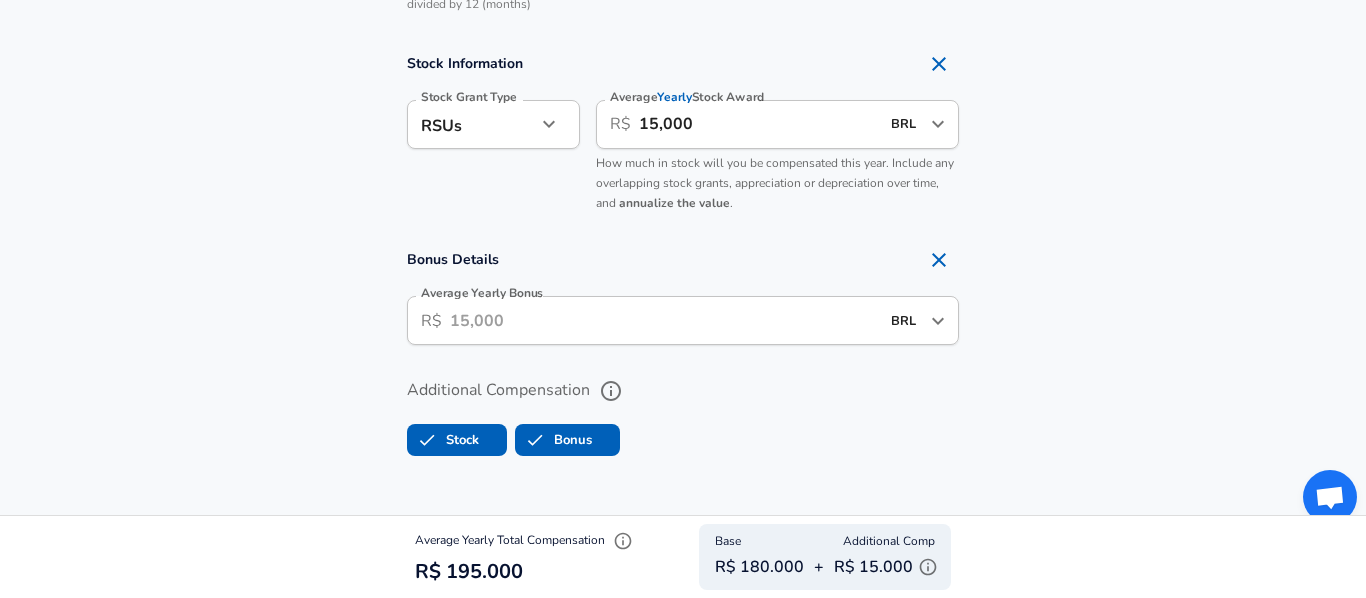 click on "Stock" at bounding box center (427, 440) 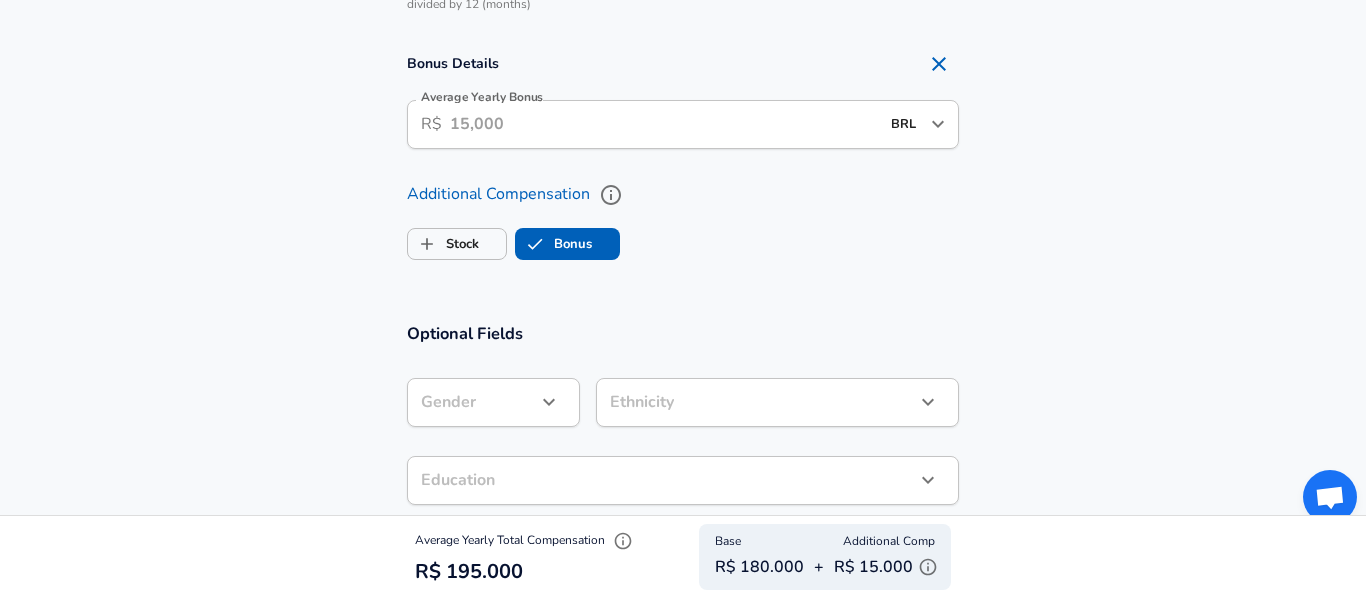 checkbox on "false" 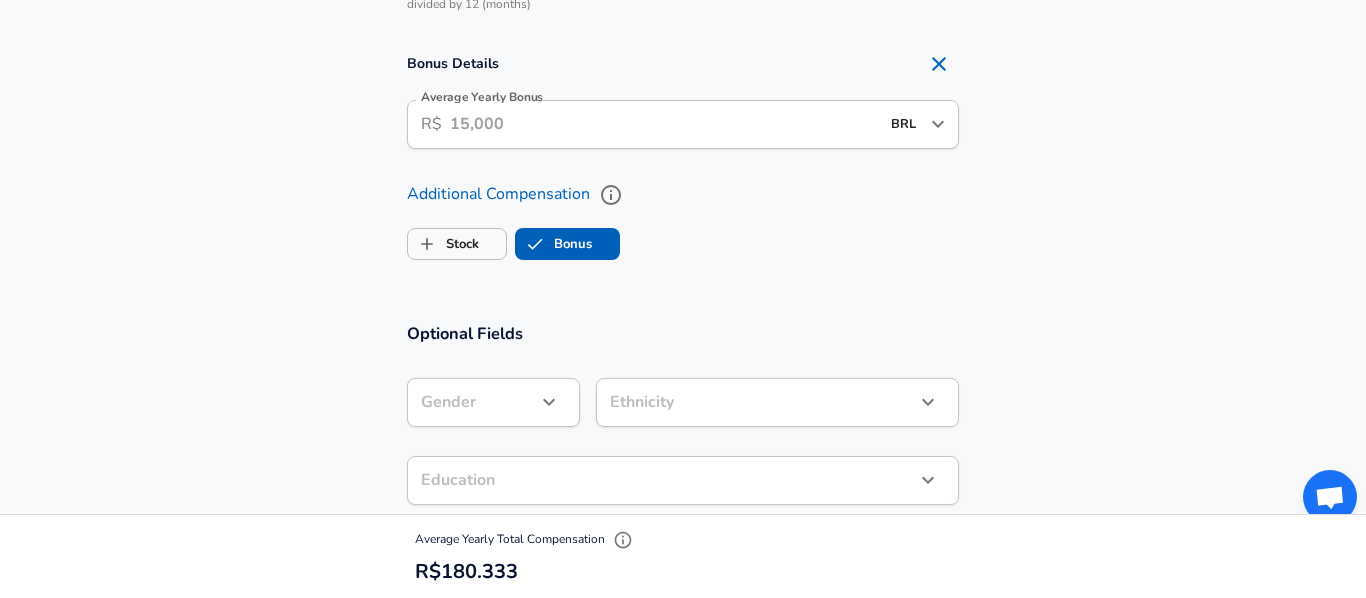 click on "Average Yearly Bonus" at bounding box center (664, 124) 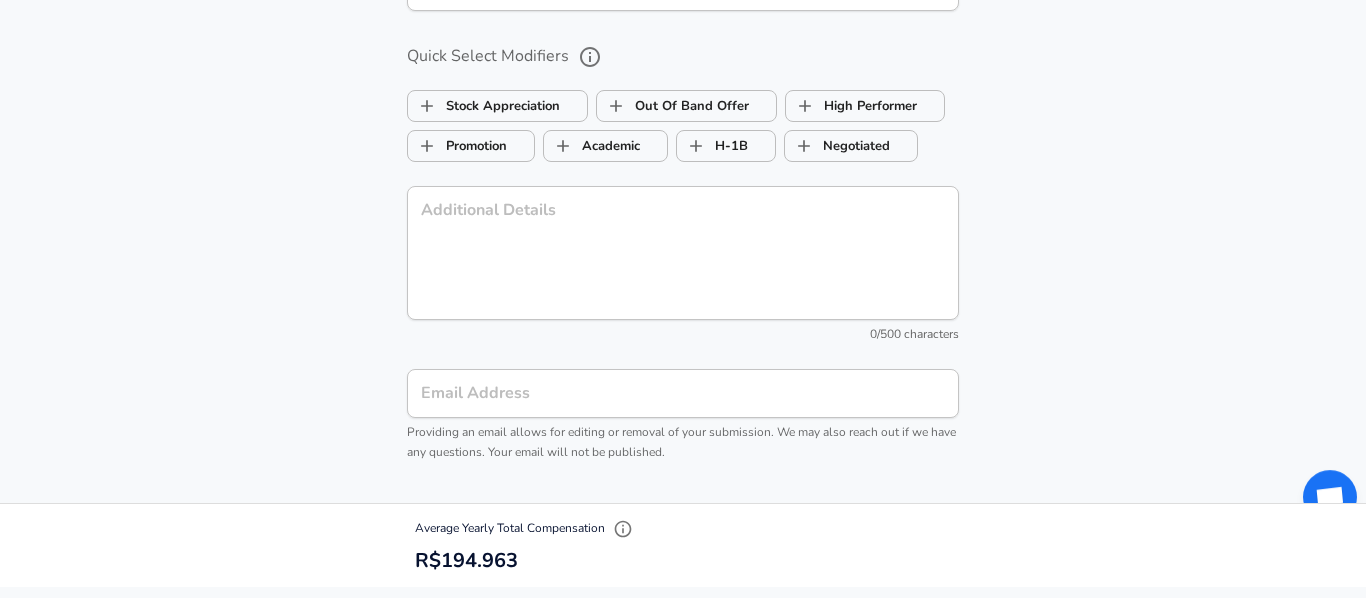 scroll, scrollTop: 2266, scrollLeft: 0, axis: vertical 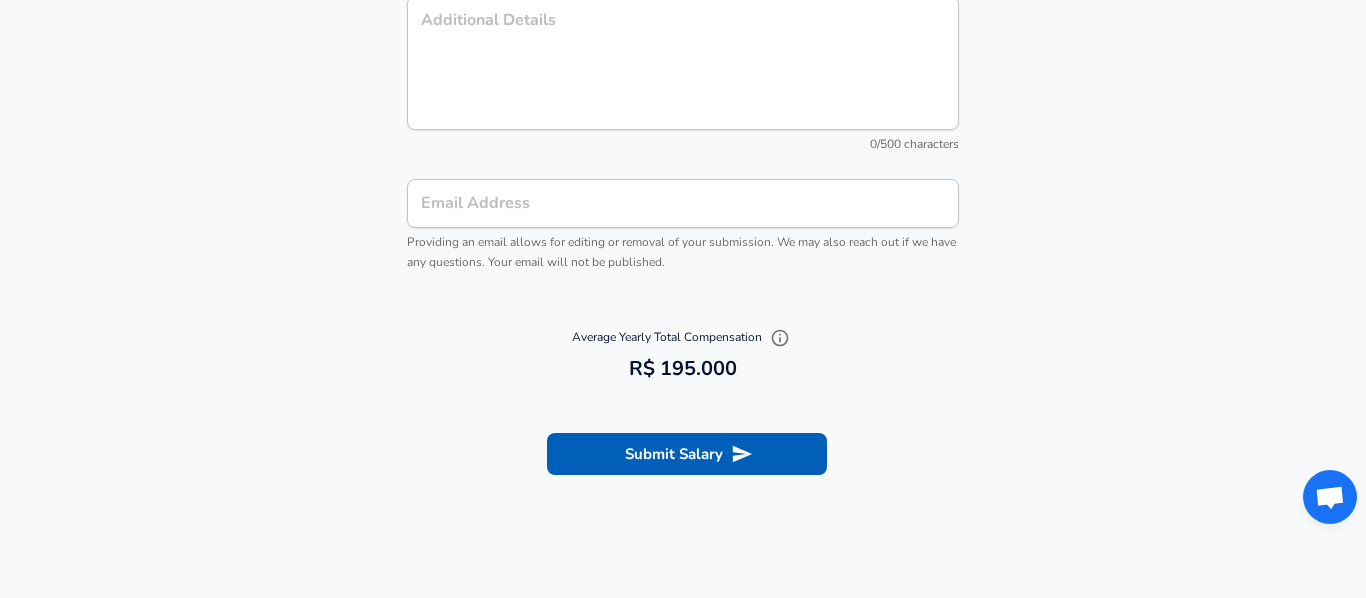type on "15,000" 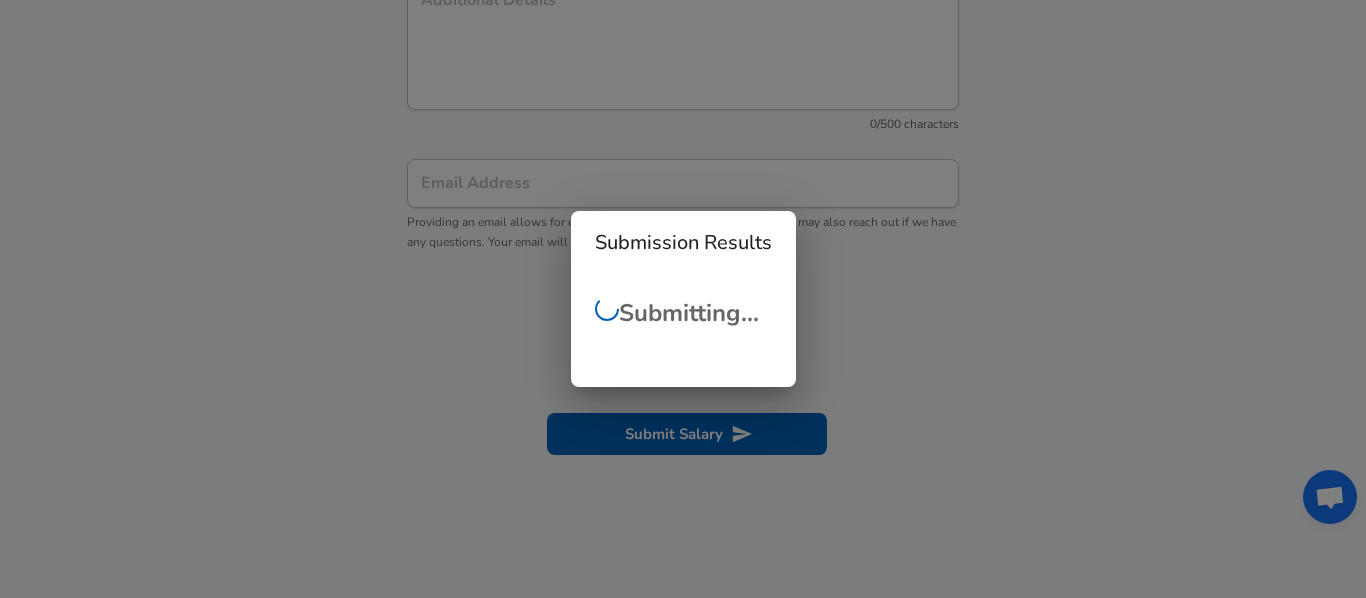 scroll, scrollTop: 2246, scrollLeft: 0, axis: vertical 